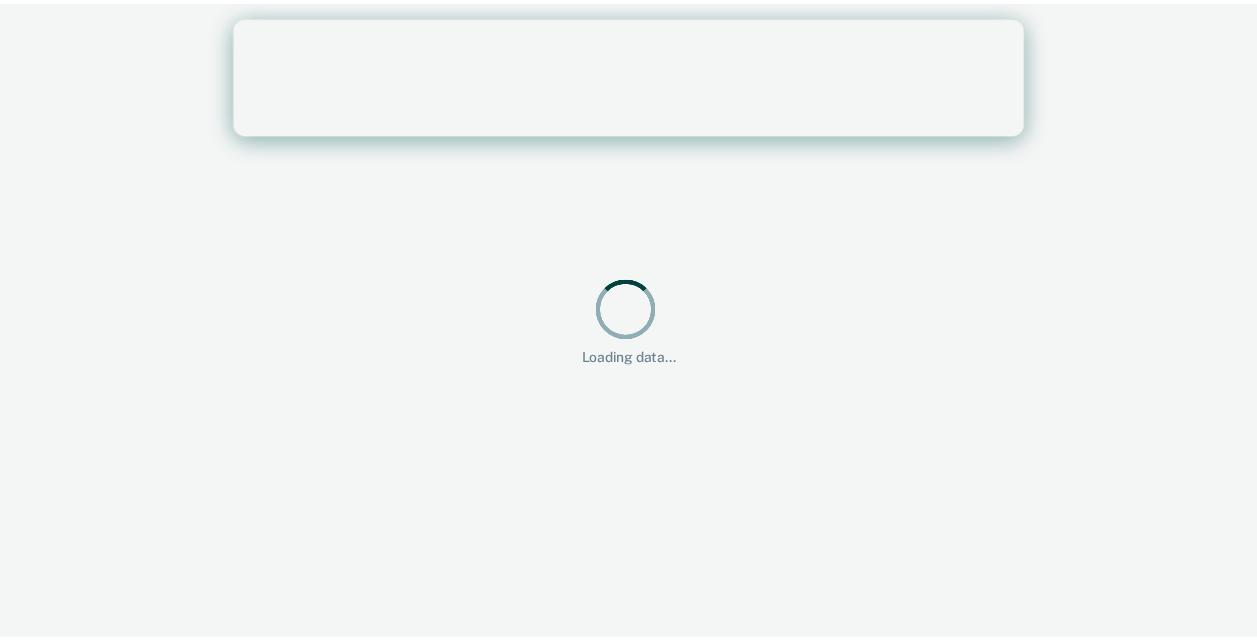 scroll, scrollTop: 0, scrollLeft: 0, axis: both 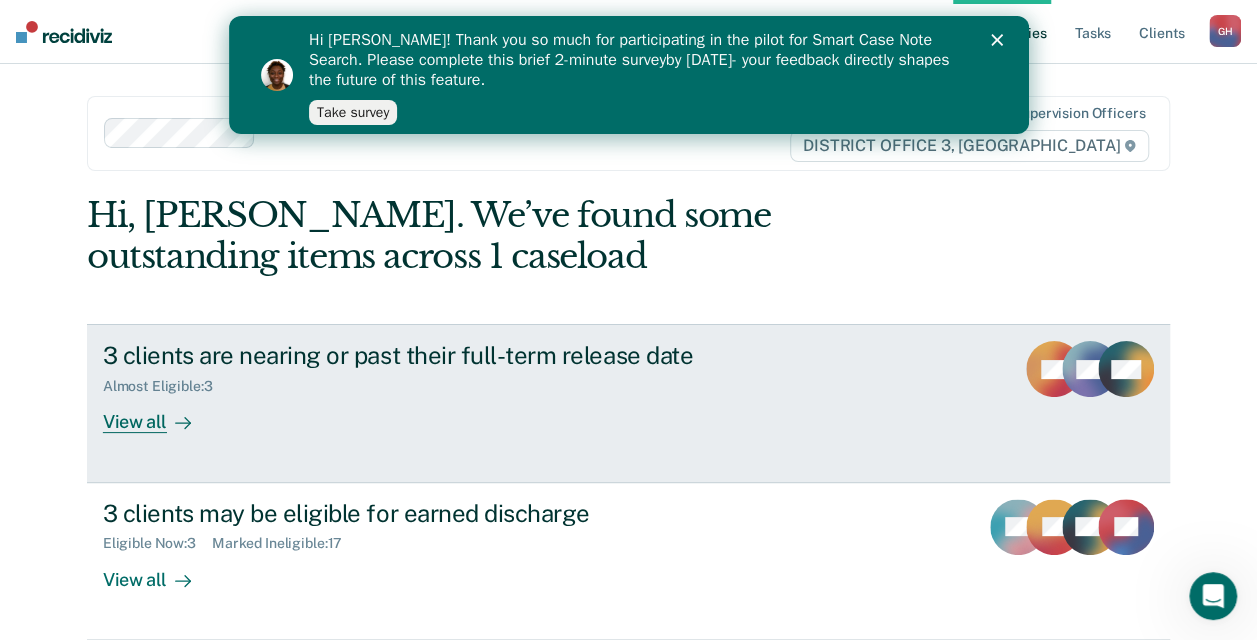 click on "View all" at bounding box center (159, 414) 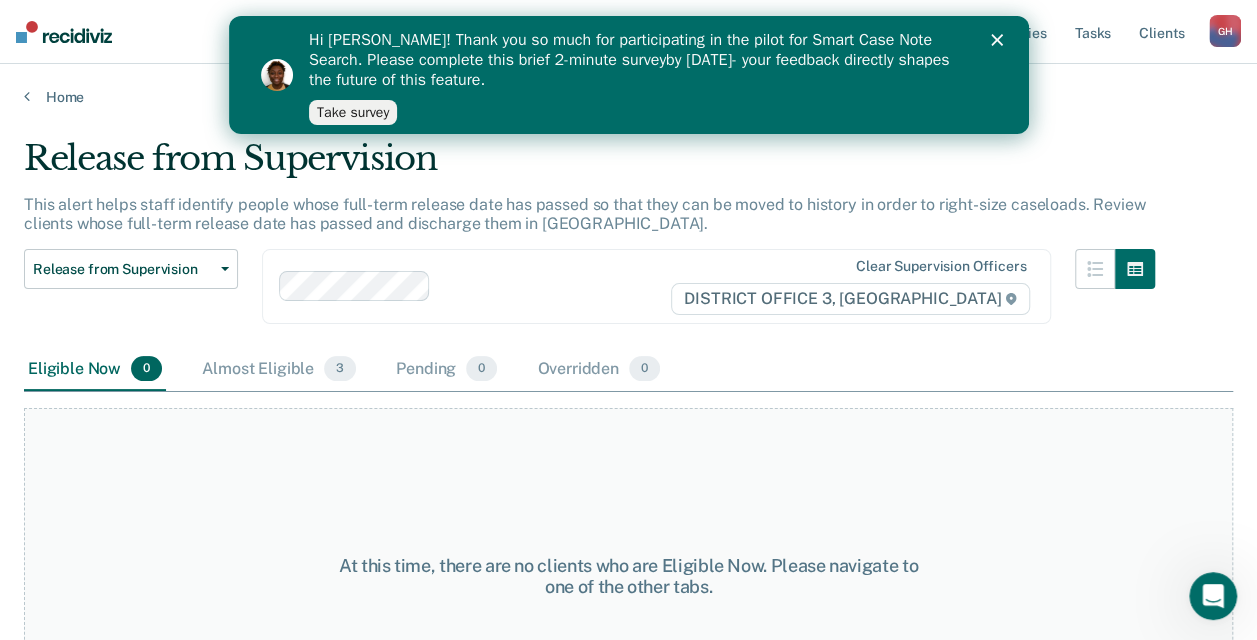 click 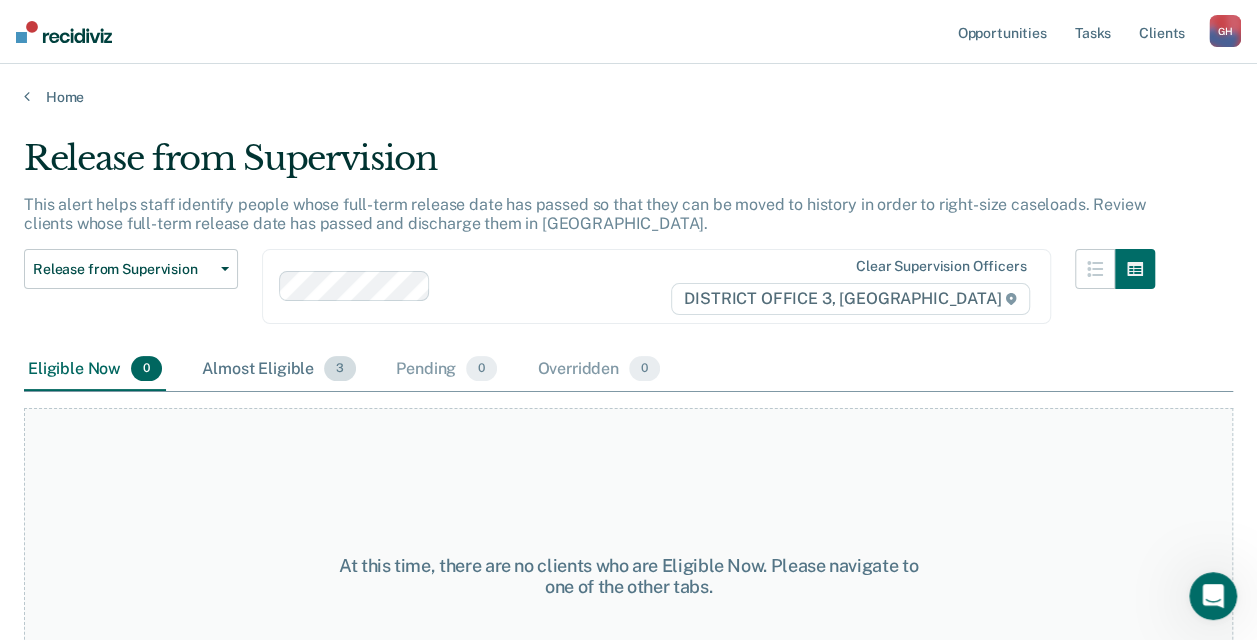 click on "Almost Eligible 3" at bounding box center (279, 370) 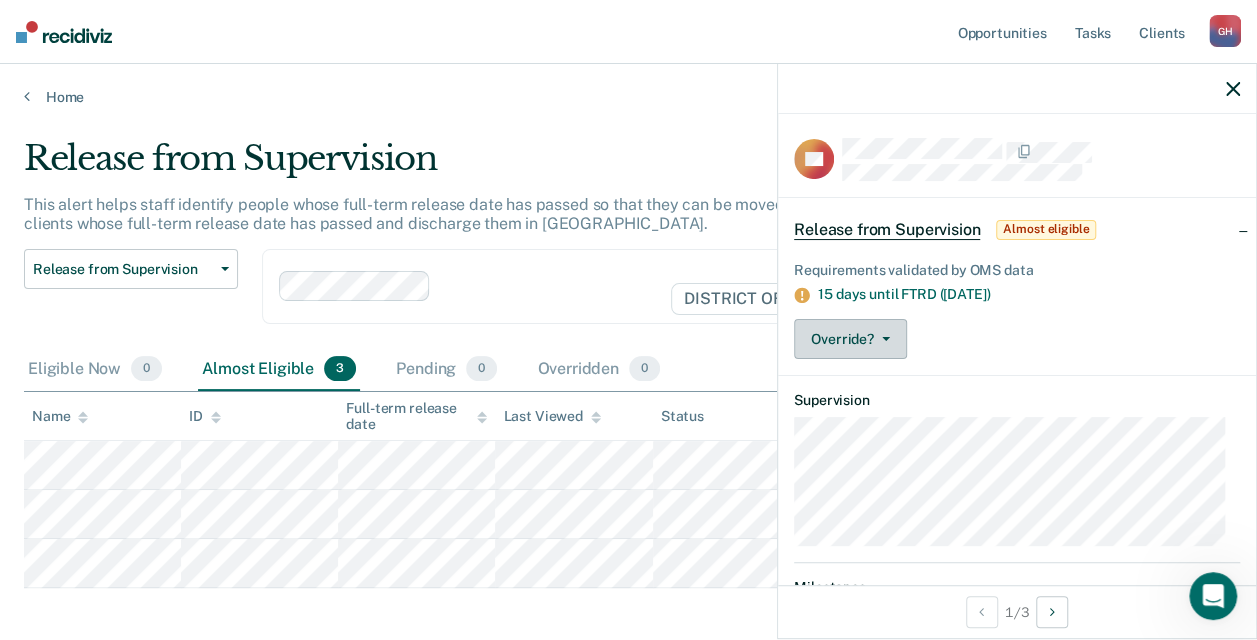 click on "Override?" at bounding box center (850, 339) 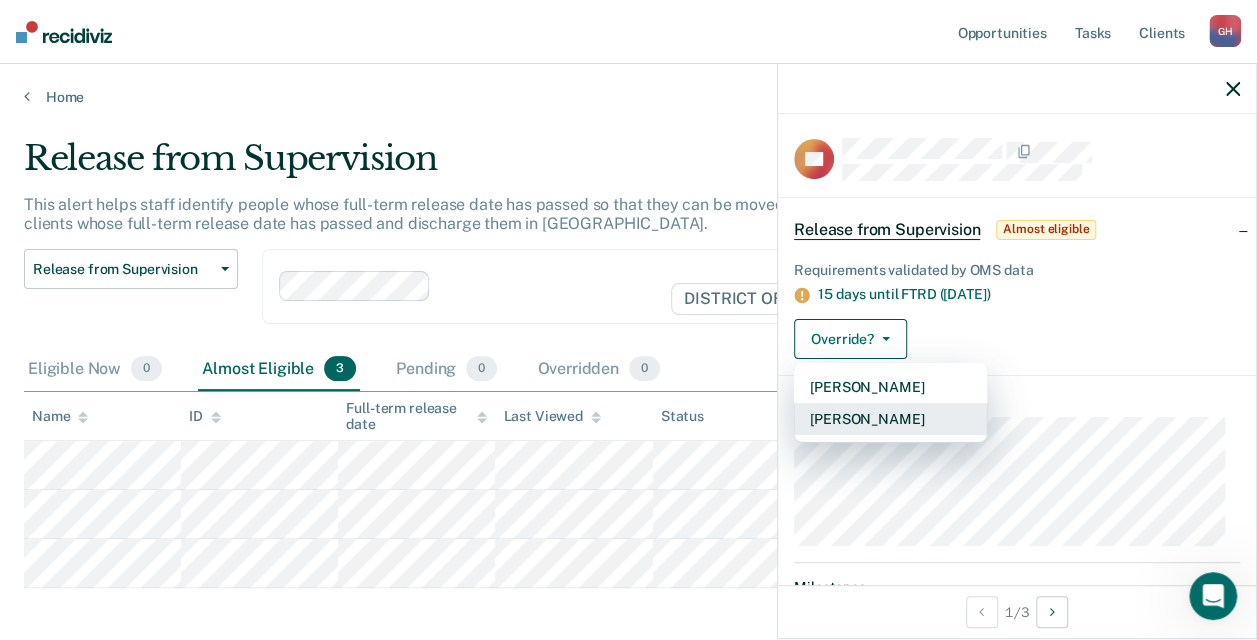 click on "[PERSON_NAME]" at bounding box center [890, 419] 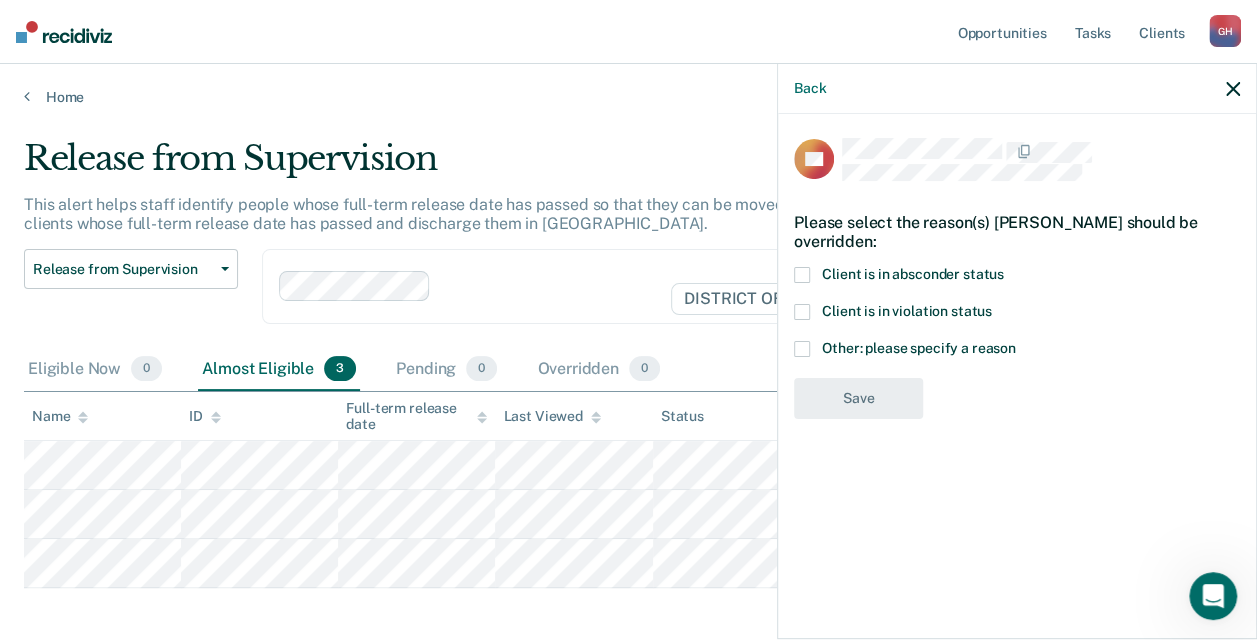 click at bounding box center (802, 349) 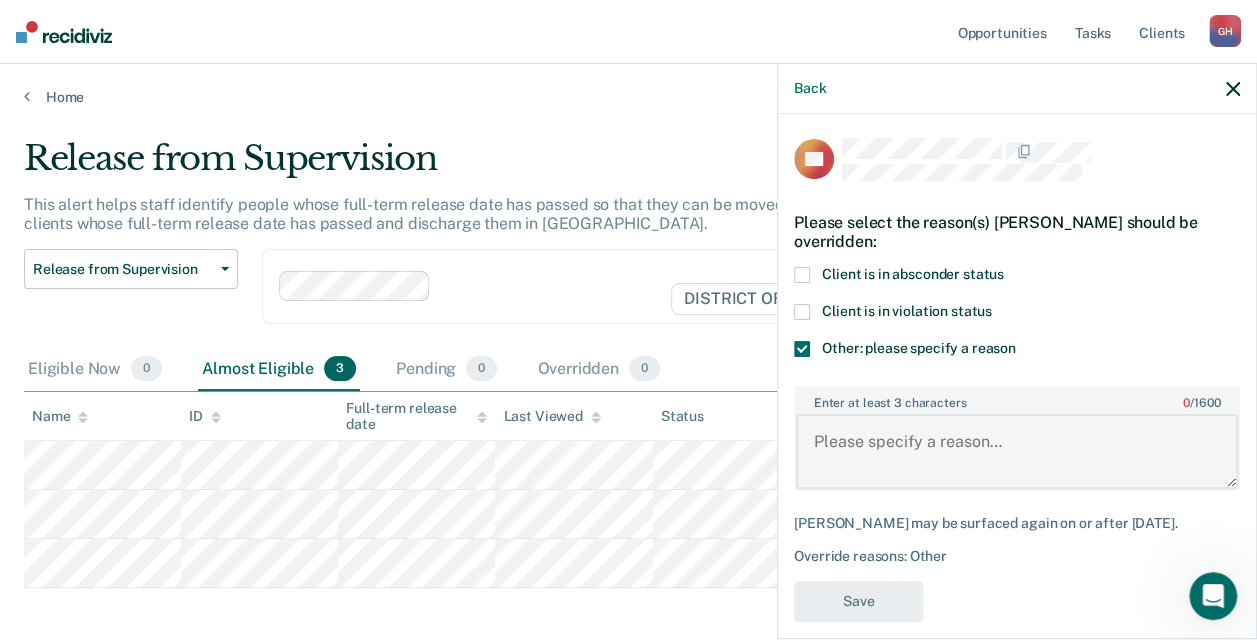 click on "Enter at least 3 characters 0  /  1600" at bounding box center (1017, 451) 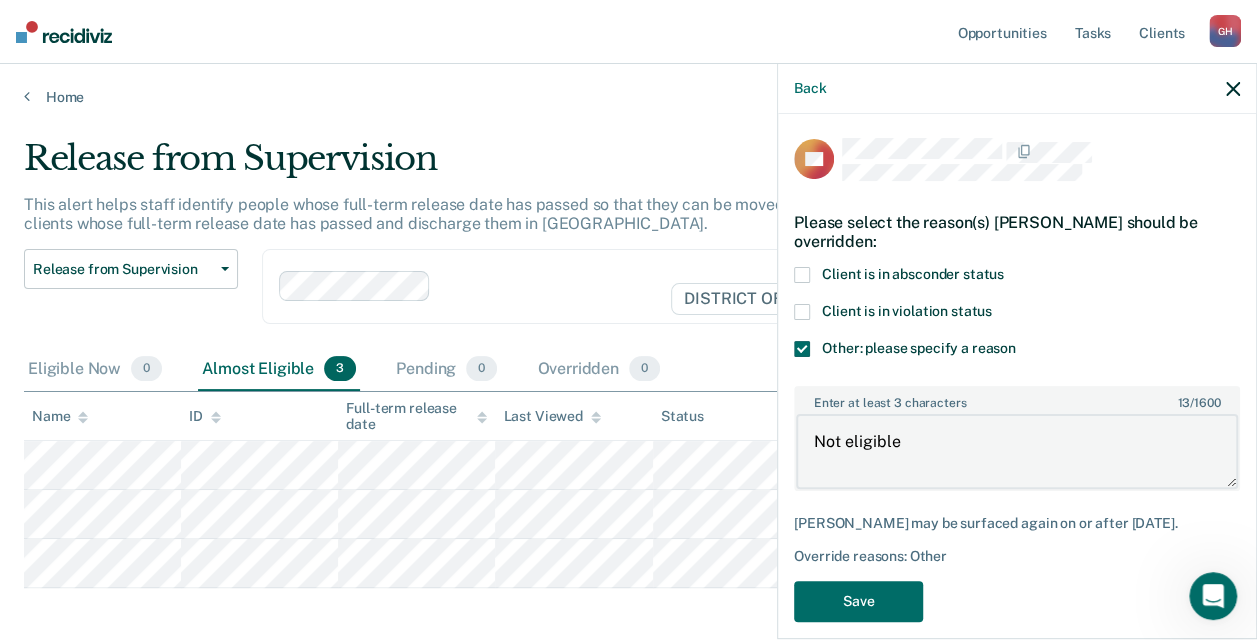 click on "Looks like you’re using Internet Explorer 11. For faster loading and a better experience, use Microsoft Edge, Google Chrome, or Firefox. × Opportunities Tasks Client s Greenrod, [PERSON_NAME] Profile How it works Log Out Home Release from Supervision   This alert helps staff identify people whose full-term release date has passed so that they can be moved to history in order to right-size caseloads. Review clients whose full-term release date has passed and discharge them in [GEOGRAPHIC_DATA]. Release from Supervision Release from Supervision Earned Discharge Limited Supervision Unit Supervision Level Mismatch Clear   supervision officers DISTRICT OFFICE 3, [PERSON_NAME]   Eligible Now 0 Almost Eligible 3 Pending 0 Overridden 0
To pick up a draggable item, press the space bar.
While dragging, use the arrow keys to move the item.
Press space again to drop the item in its new position, or press escape to cancel.
Name ID Full-term release date Last Viewed Status Assigned to
Back CB   13  /" at bounding box center (628, 320) 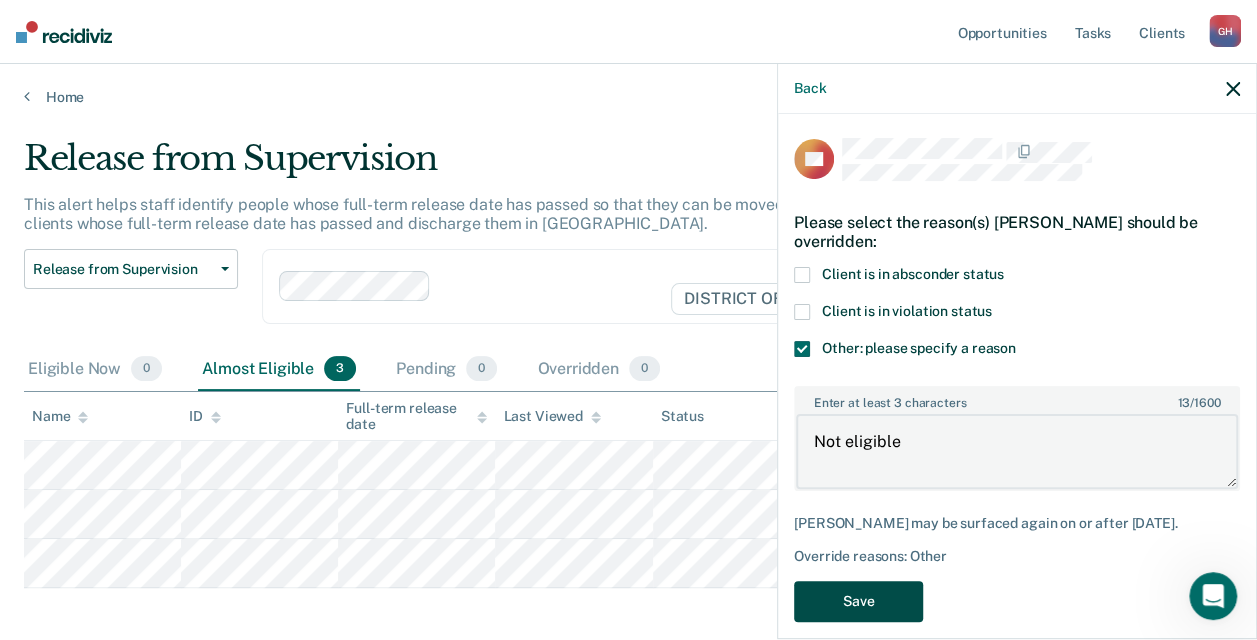 type on "Not eligible" 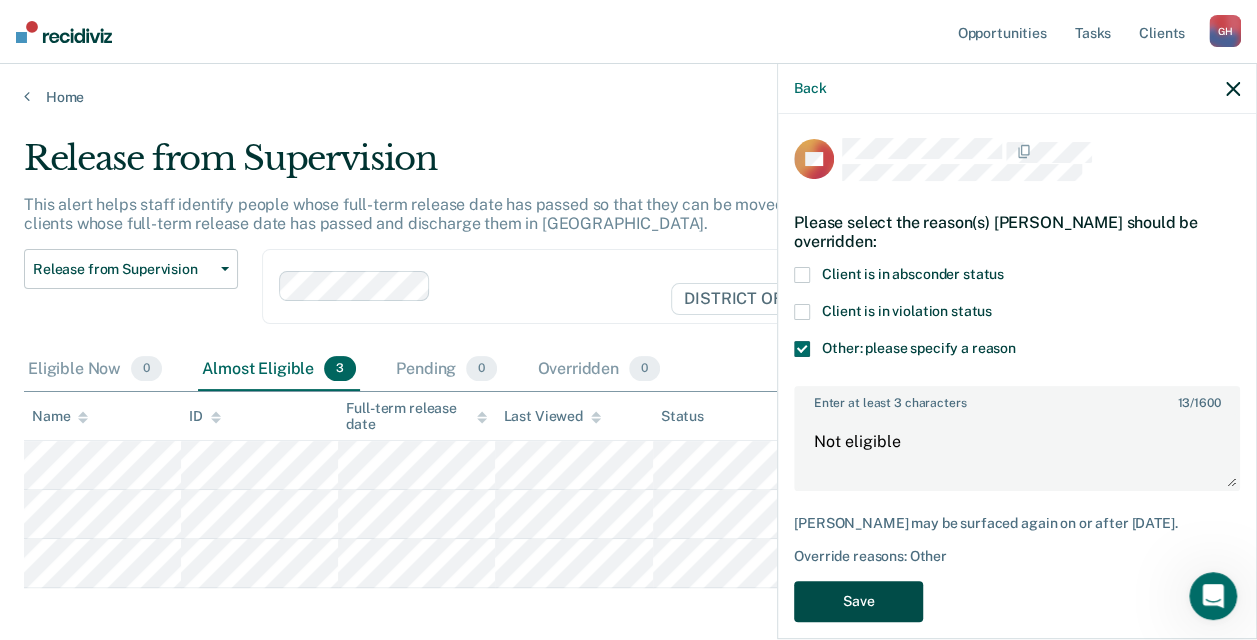 click on "Save" at bounding box center (858, 601) 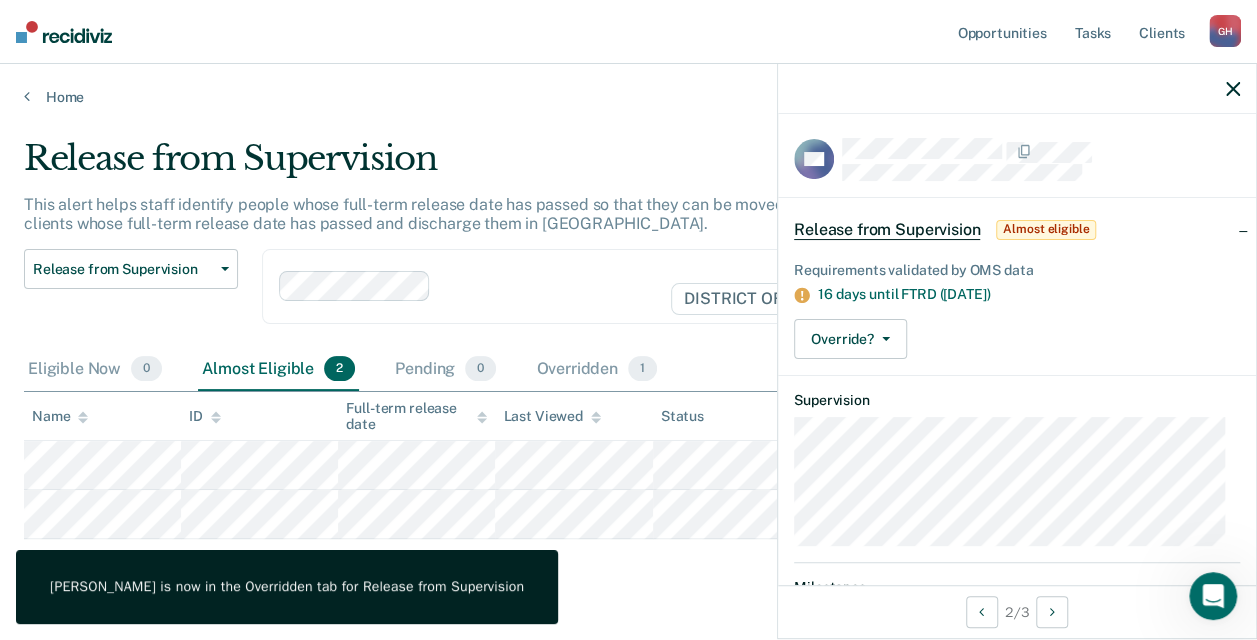 click on "Requirements validated by OMS data 16 days until FTRD ([DATE]) Override? [PERSON_NAME] Mark Overridden" at bounding box center [1017, 307] 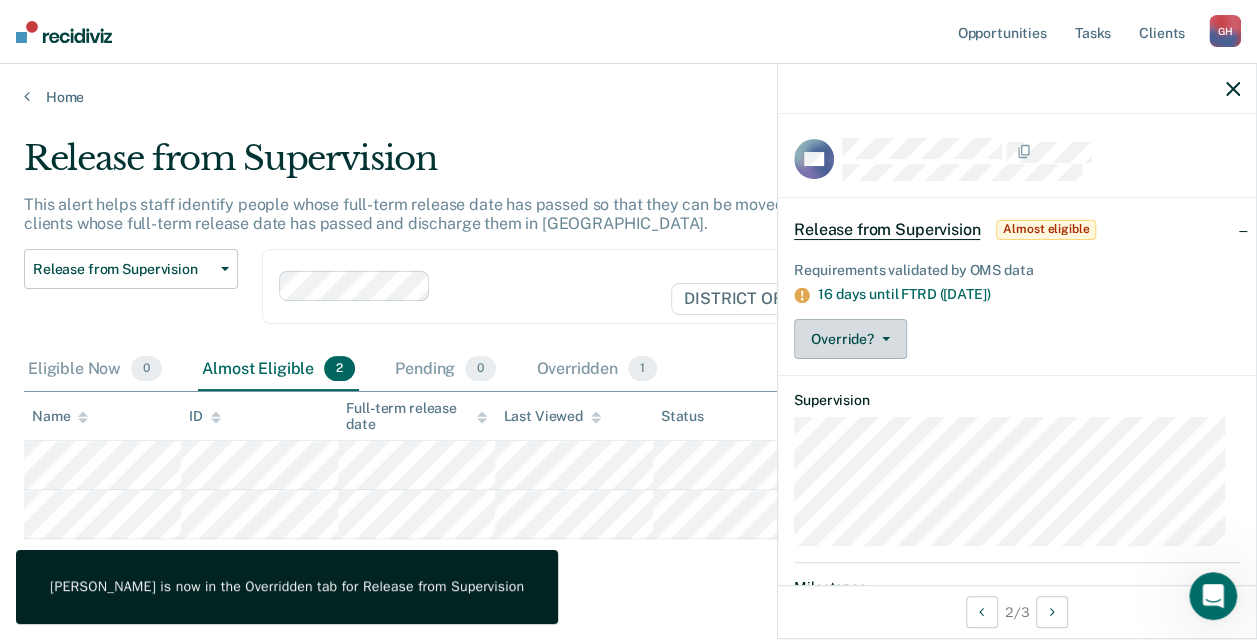 click on "Override?" at bounding box center [850, 339] 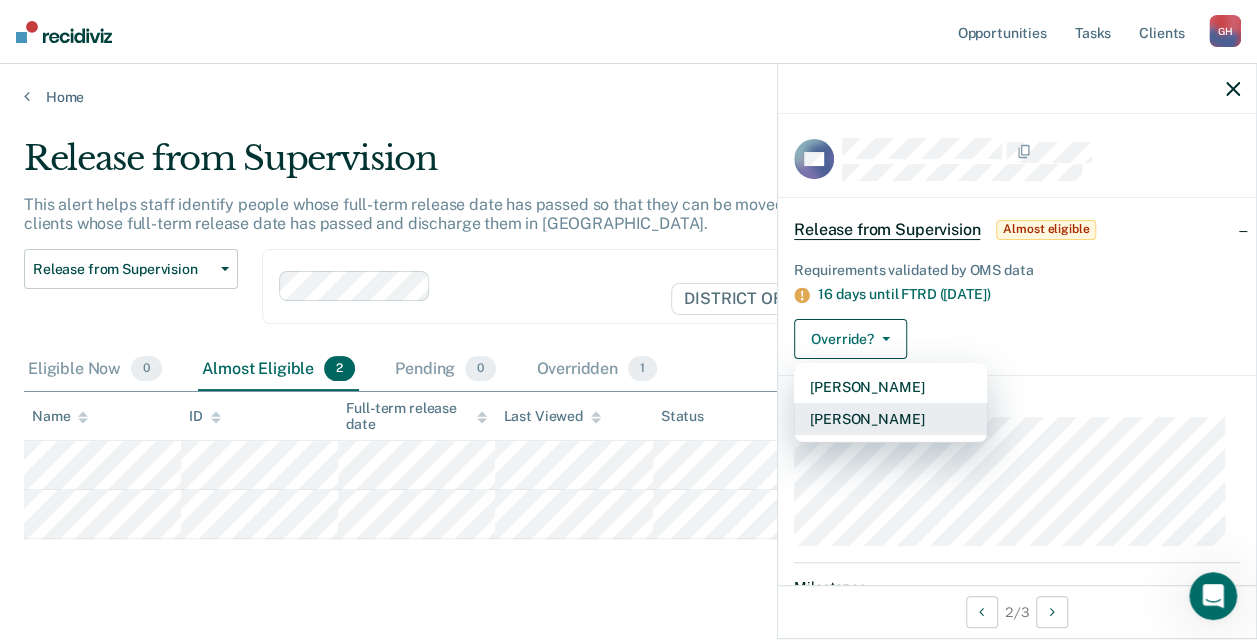 click on "[PERSON_NAME]" at bounding box center [890, 419] 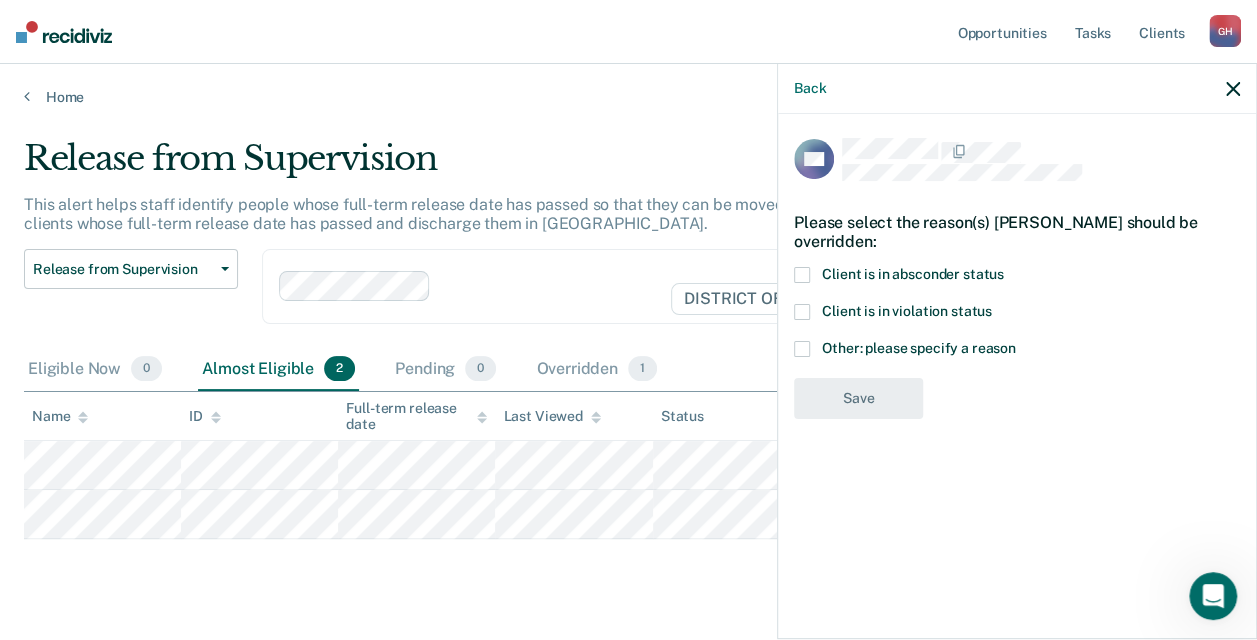 click on "KN   Please select the reason(s) [PERSON_NAME] should be overridden: Client is in absconder status Client is in violation status Other: please specify a reason Save" at bounding box center [1017, 374] 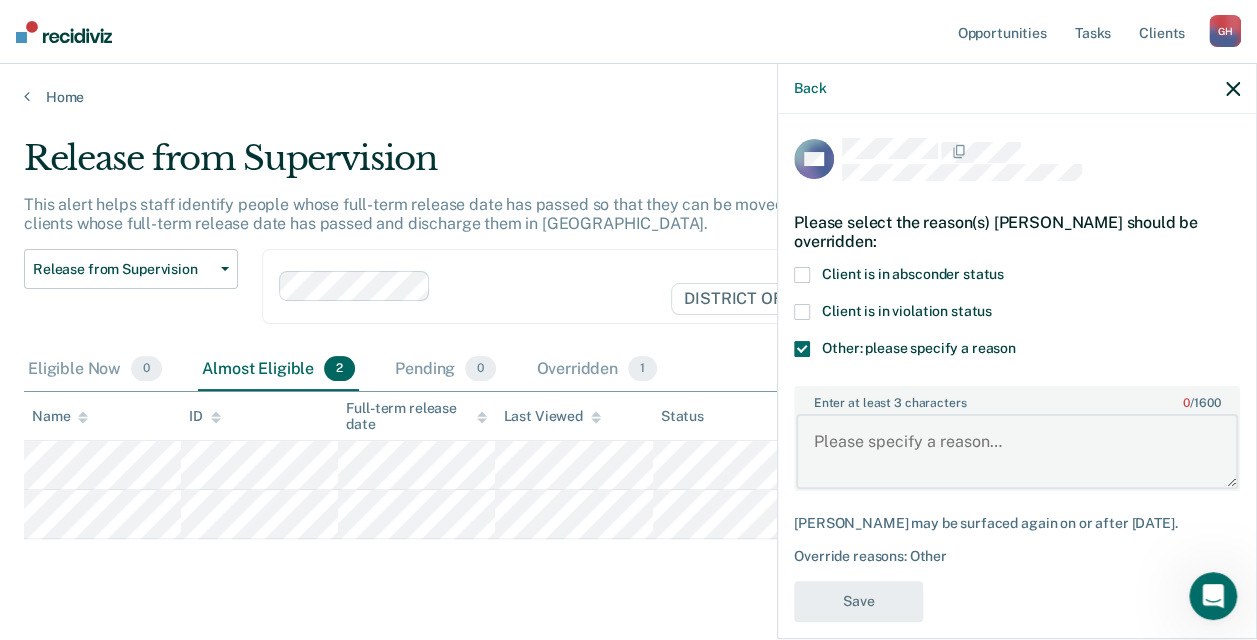 click on "Enter at least 3 characters 0  /  1600" at bounding box center (1017, 451) 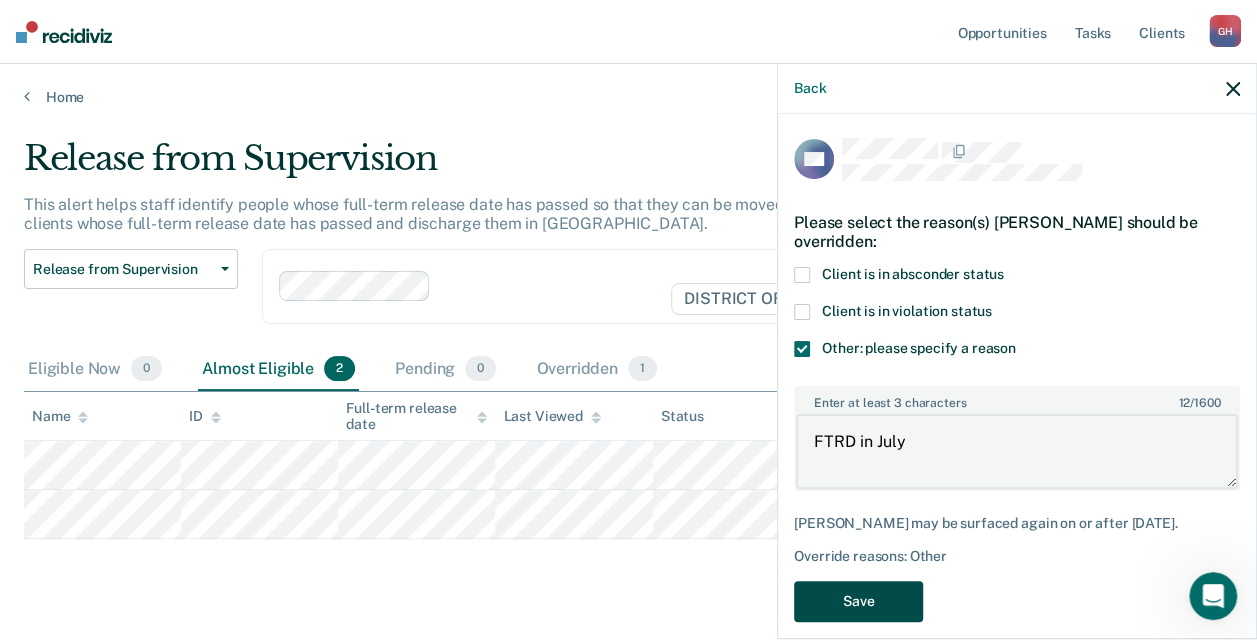 type on "FTRD in July" 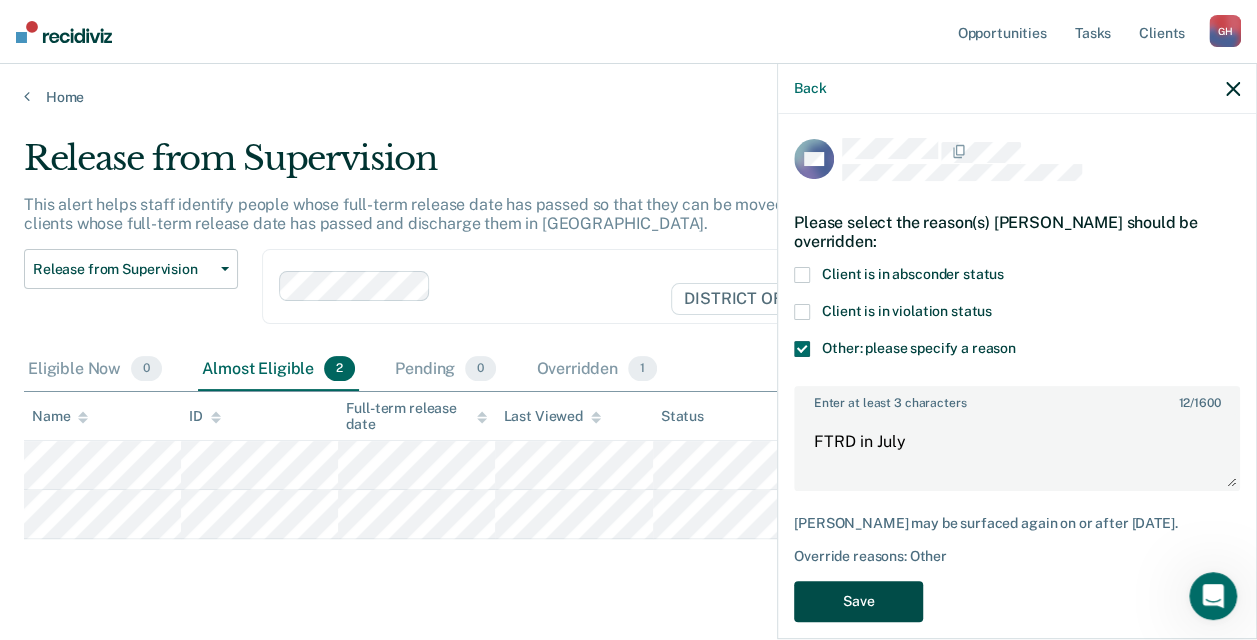 click on "Save" at bounding box center (858, 601) 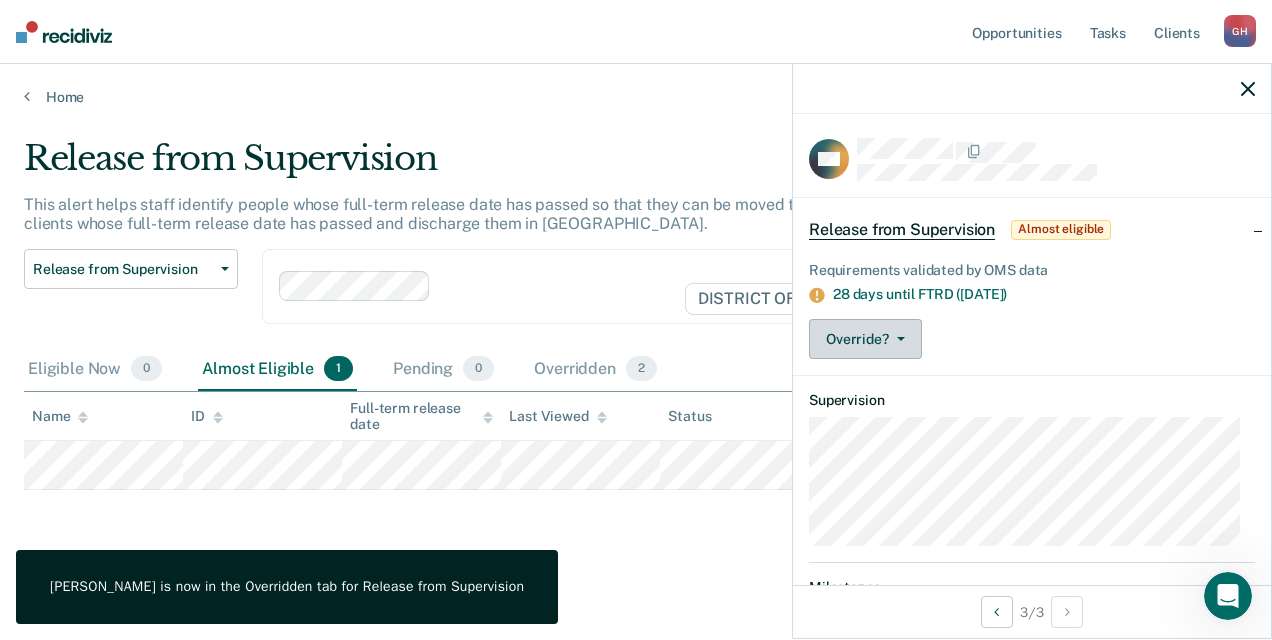 click on "Override?" at bounding box center (865, 339) 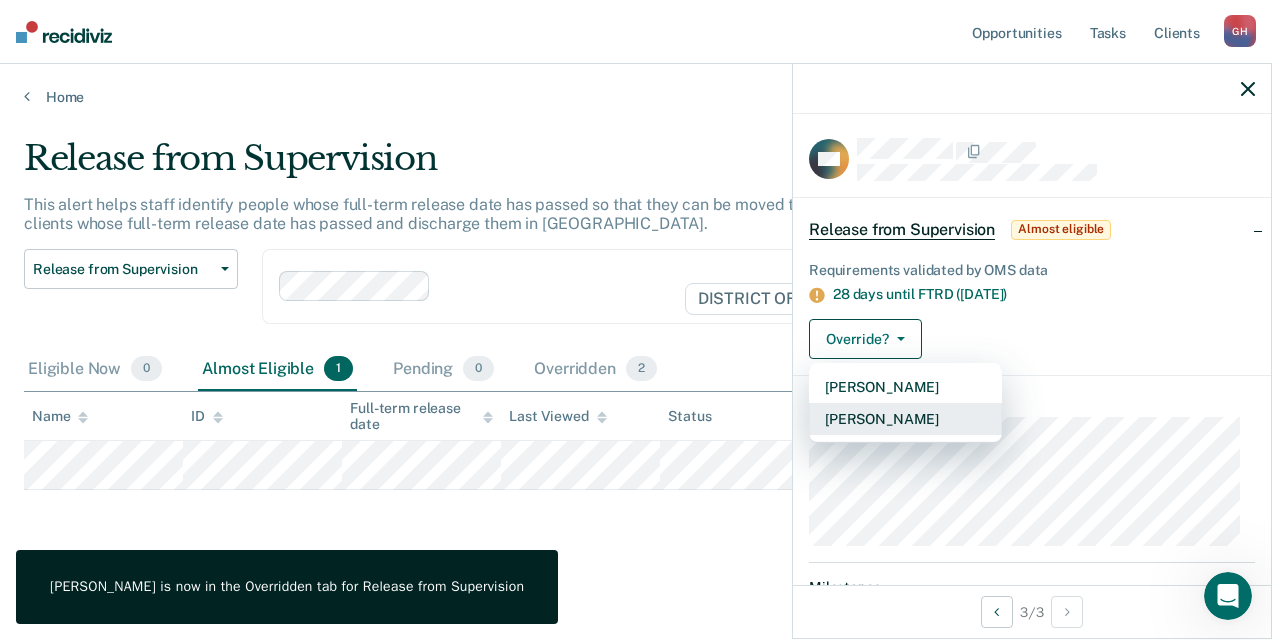 click on "[PERSON_NAME]" at bounding box center (905, 419) 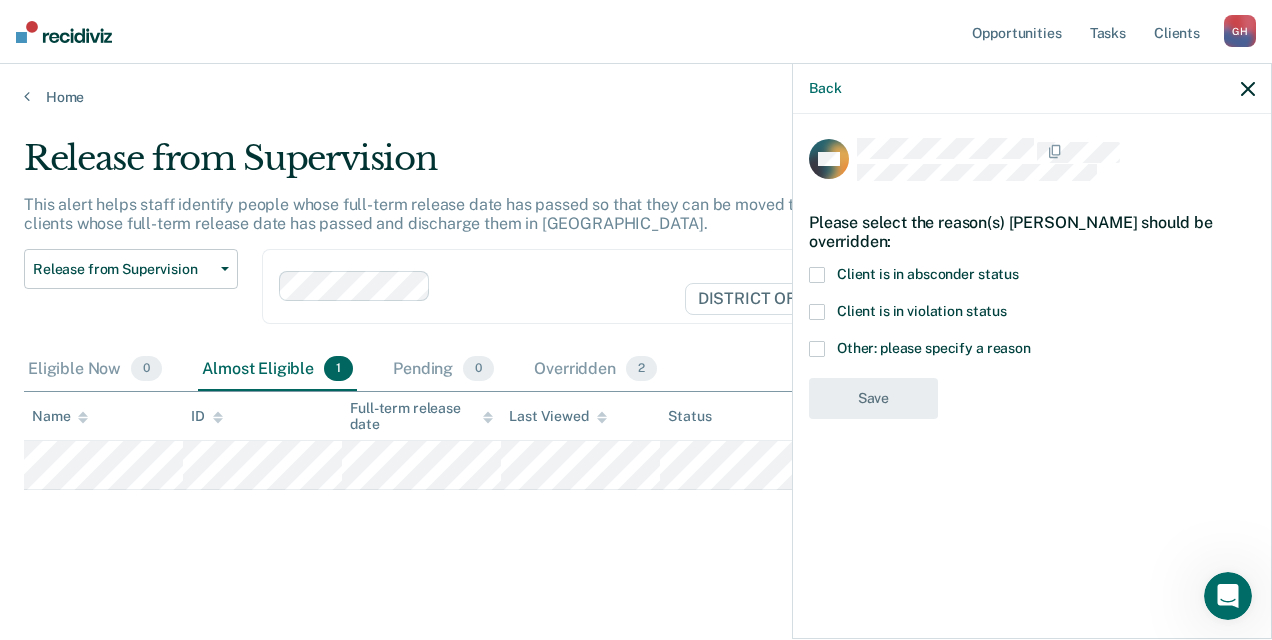 click at bounding box center (817, 349) 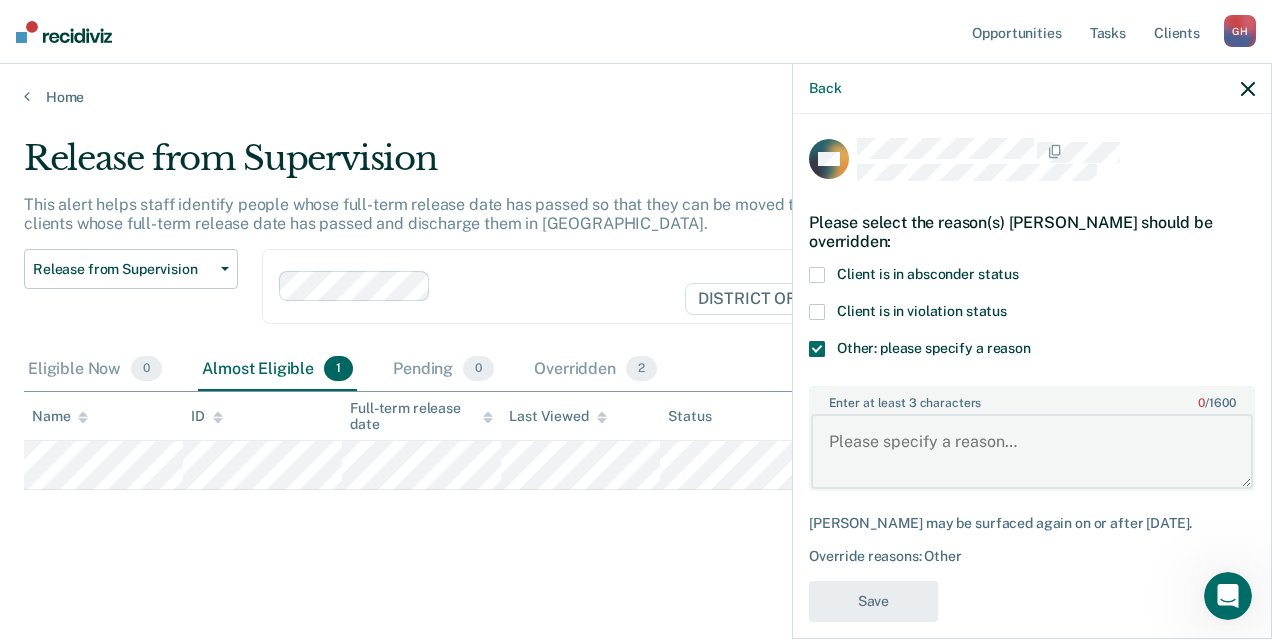 click on "Enter at least 3 characters 0  /  1600" at bounding box center [1032, 451] 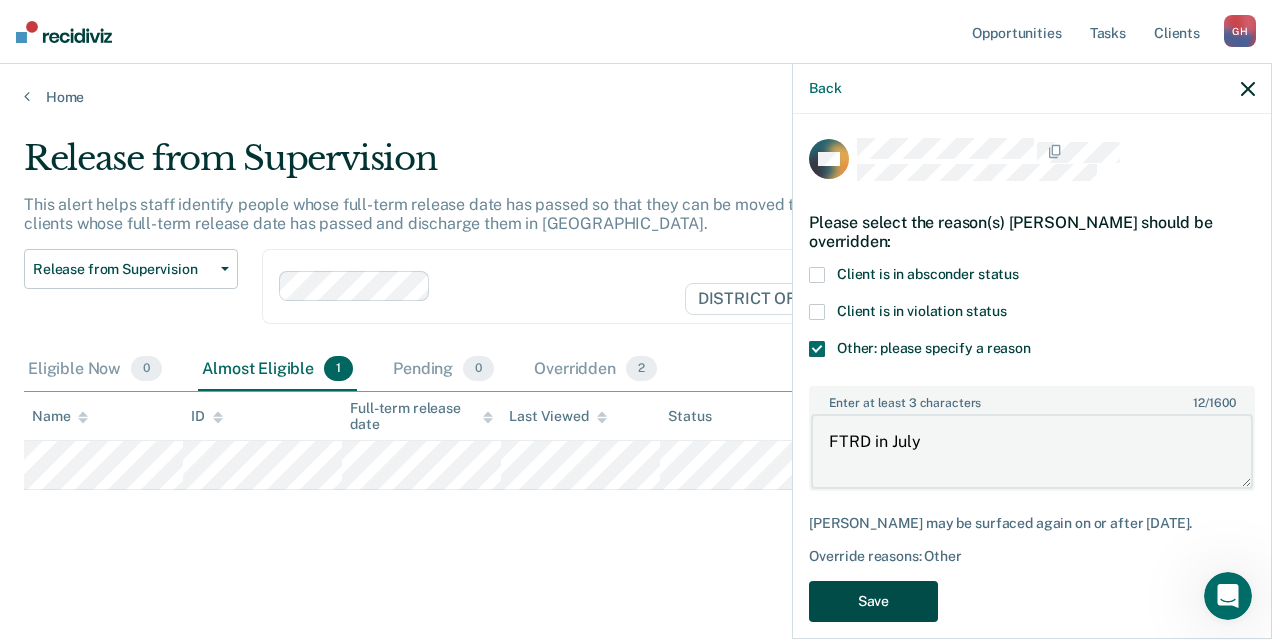 type on "FTRD in July" 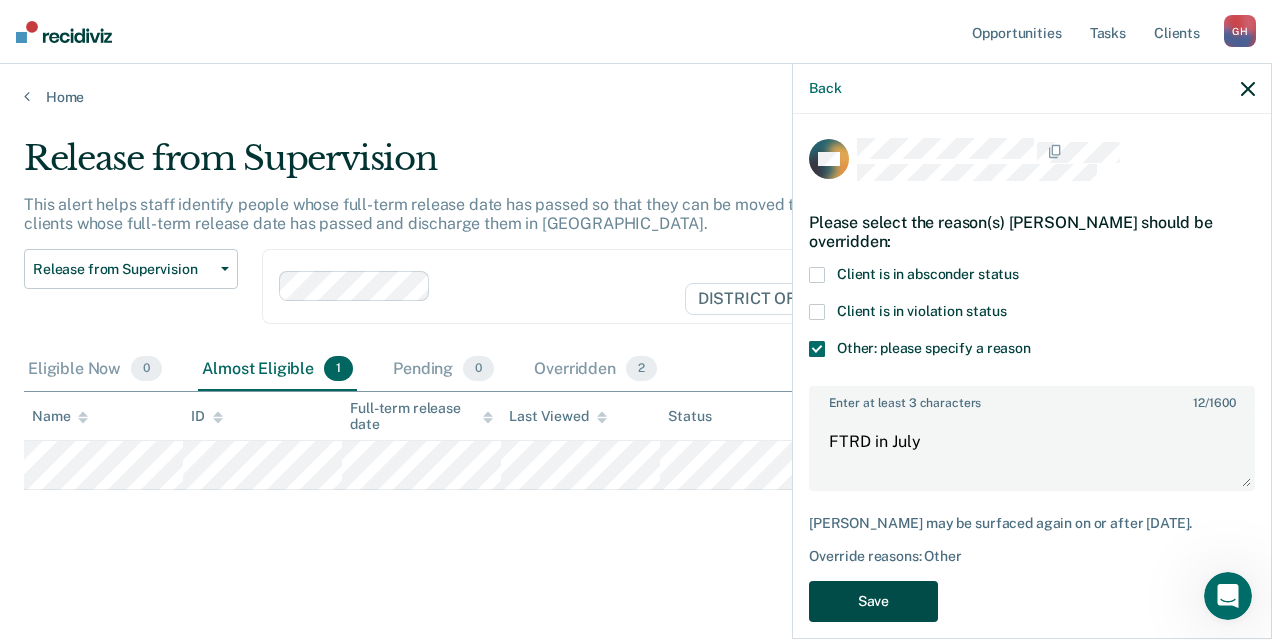 click on "Save" at bounding box center (873, 601) 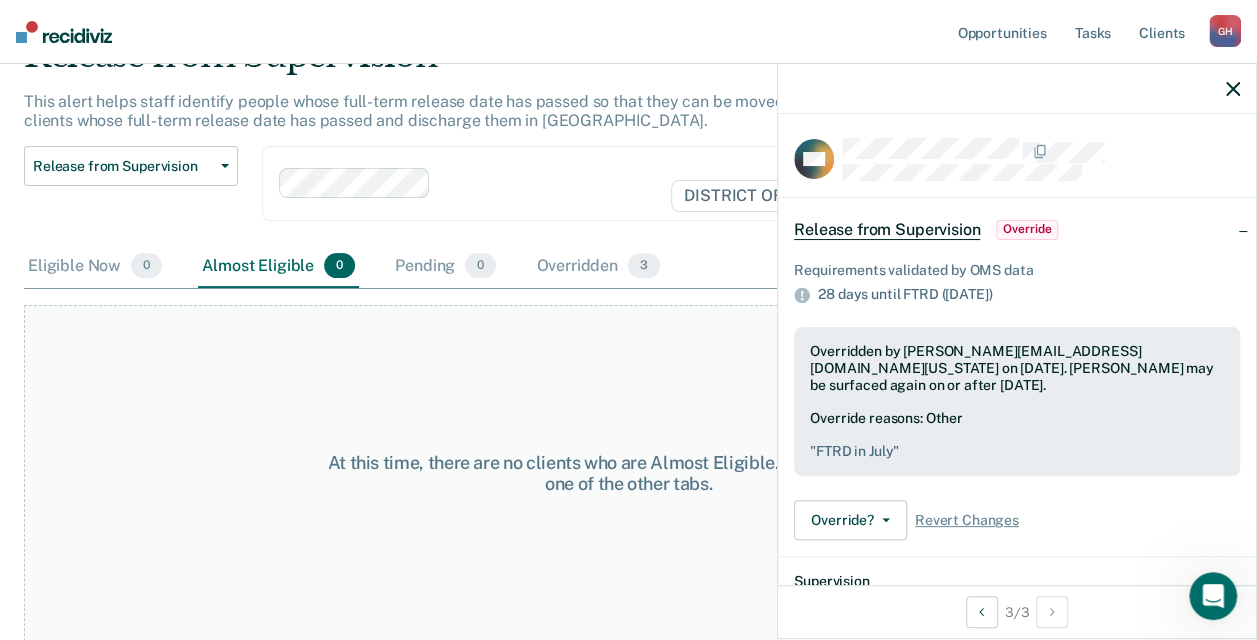 scroll, scrollTop: 0, scrollLeft: 0, axis: both 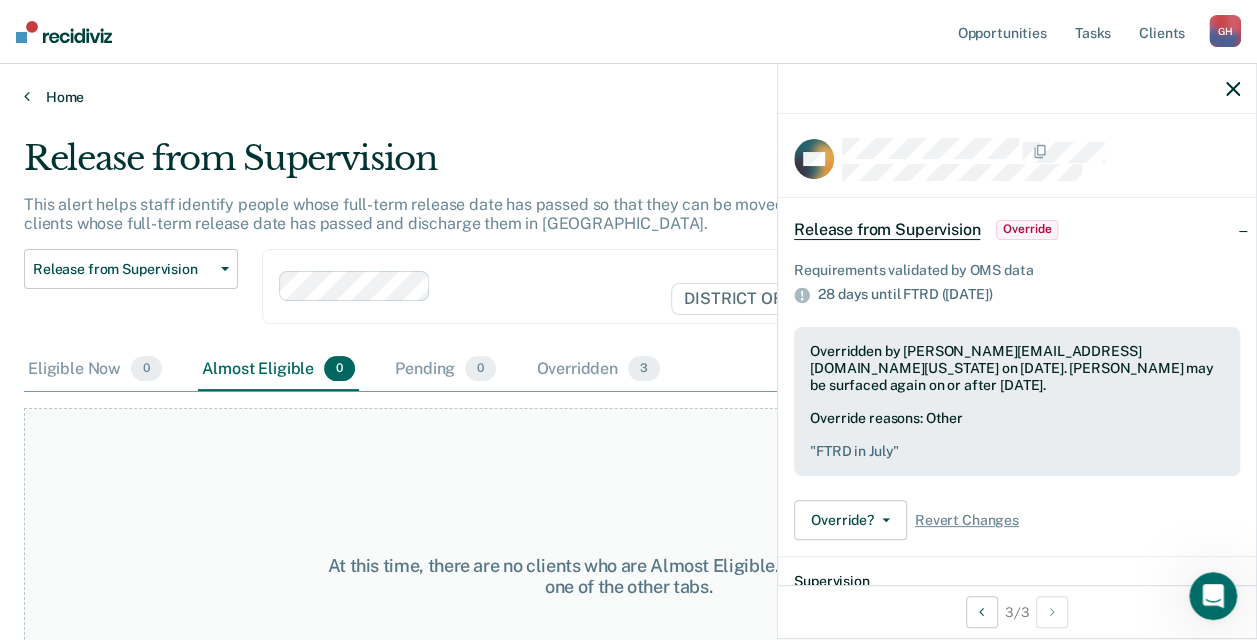 click at bounding box center (27, 96) 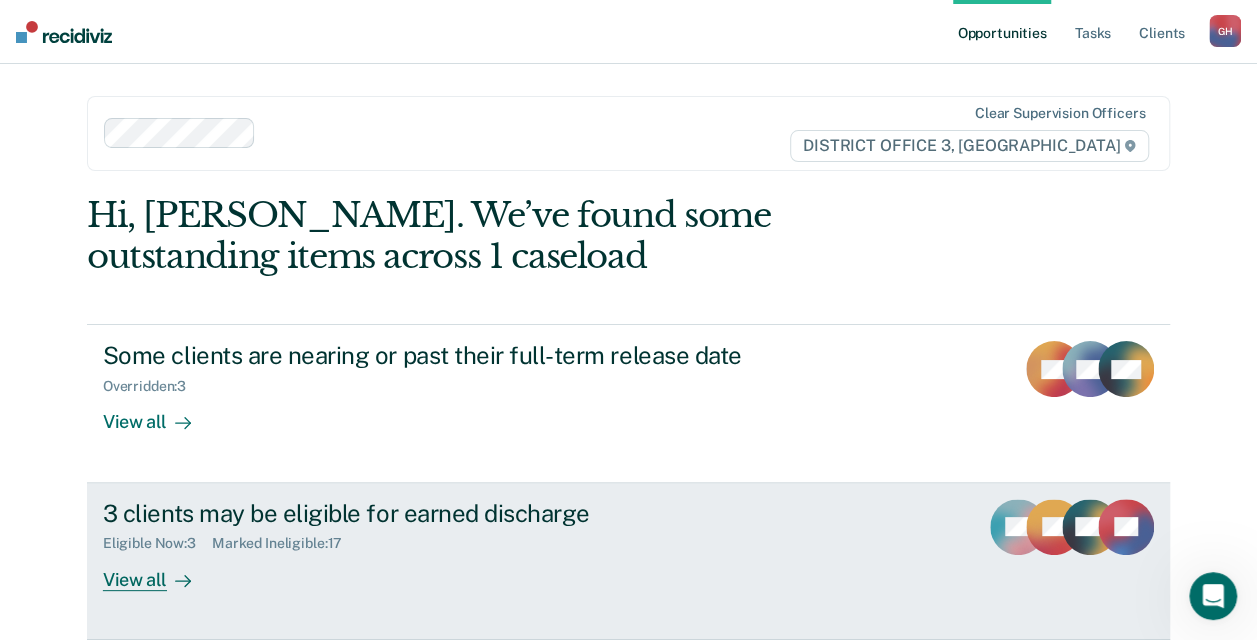 click on "View all" at bounding box center [159, 571] 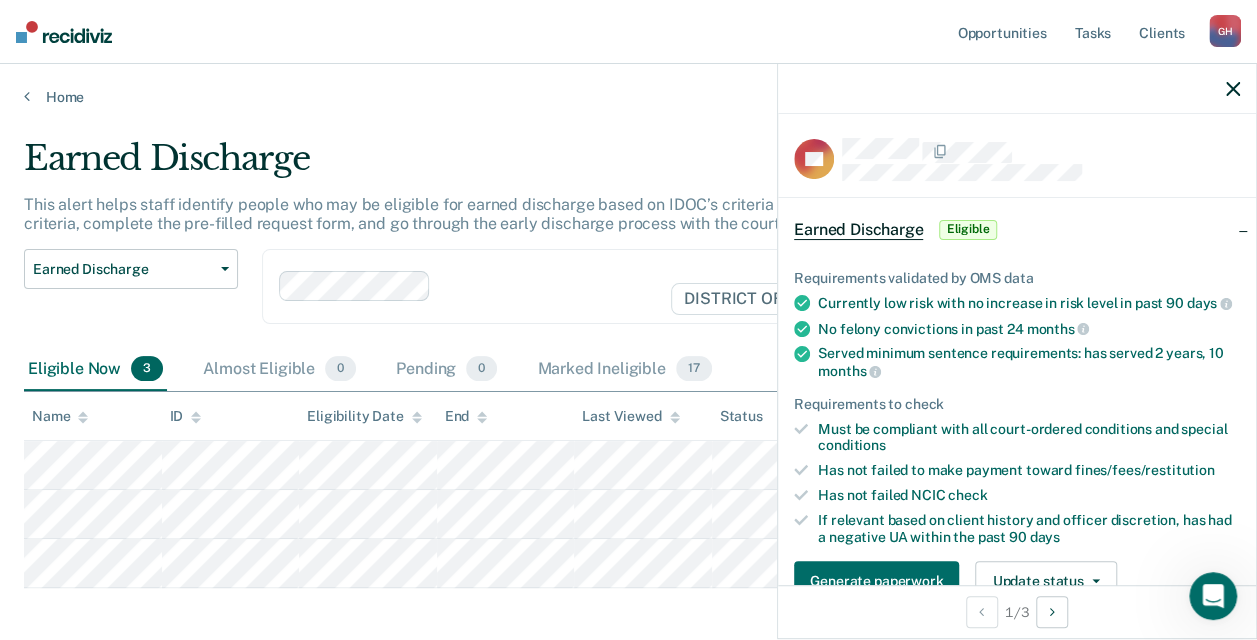 click on "Requirements validated by OMS data Currently low risk with no increase in risk level in past 90   days   No felony convictions in past 24   months   Served minimum sentence requirements: has served 2 years, 10   months   Requirements to check Must be compliant with all court-ordered conditions and special   conditions Has not failed to make payment toward   fines/fees/restitution Has not failed NCIC   check If relevant based on client history and officer discretion, has had a negative UA within the past 90   days" at bounding box center (1017, 408) 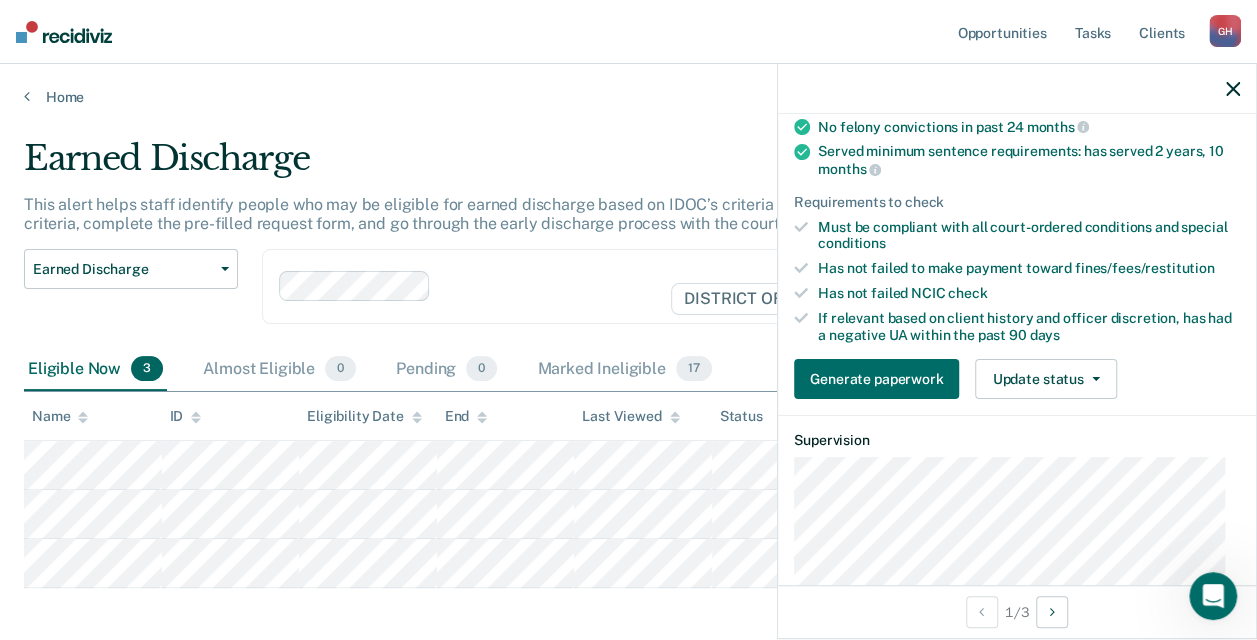 scroll, scrollTop: 306, scrollLeft: 0, axis: vertical 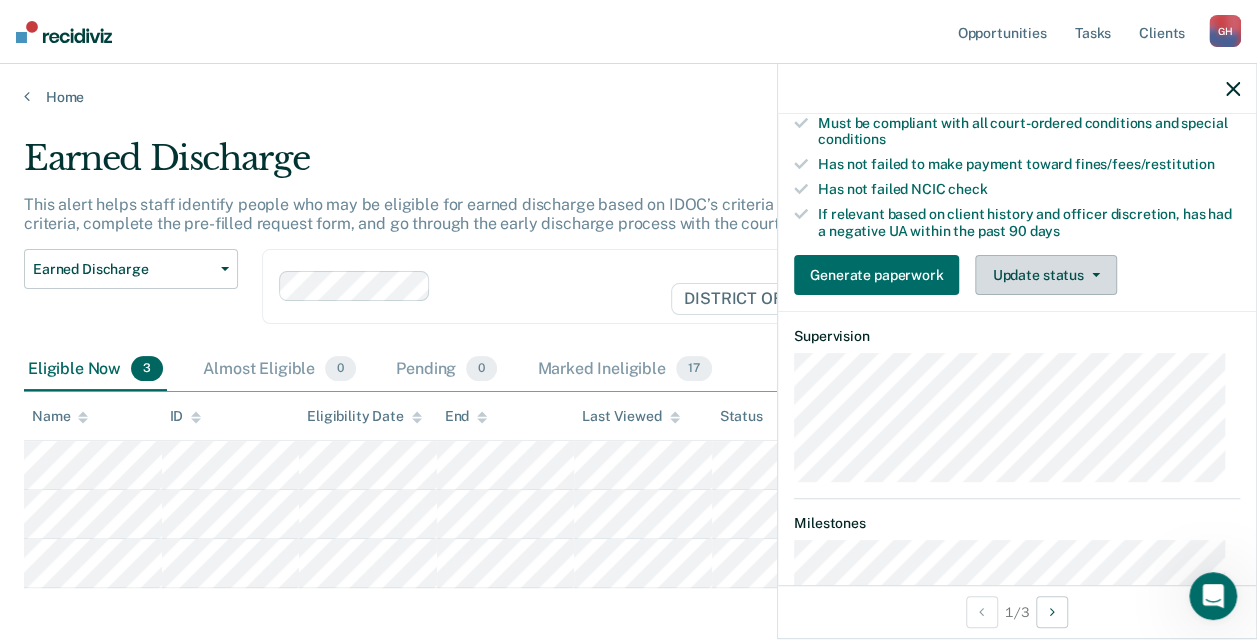 click on "Update status" at bounding box center [1045, 275] 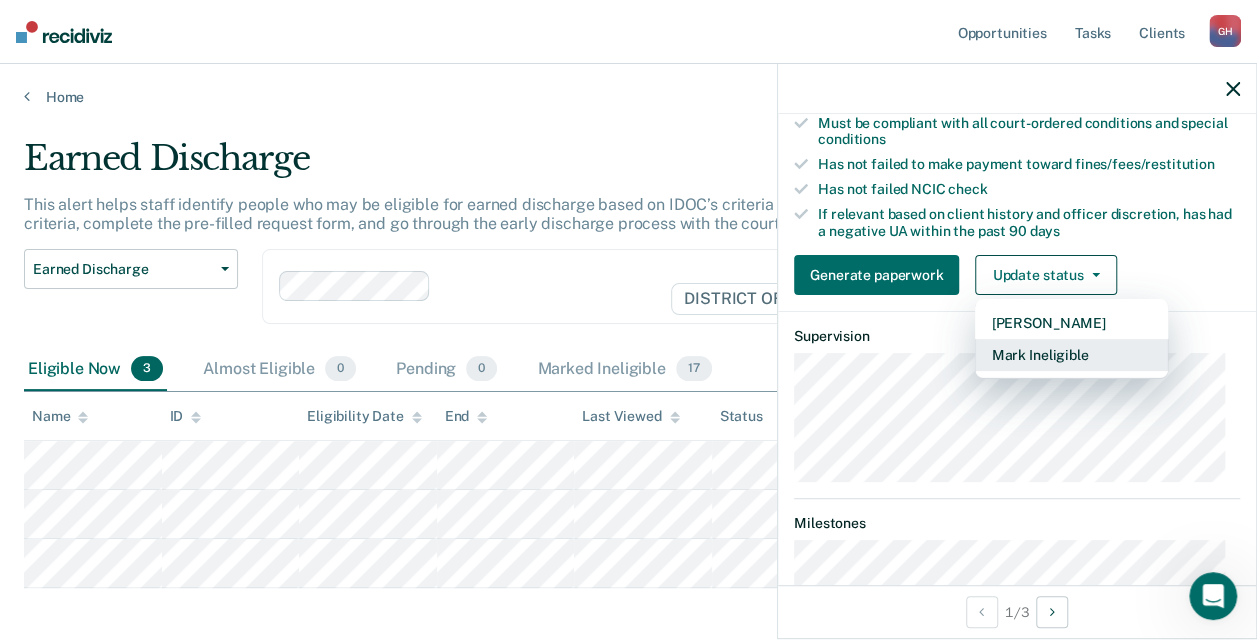 click on "Mark Ineligible" at bounding box center [1071, 355] 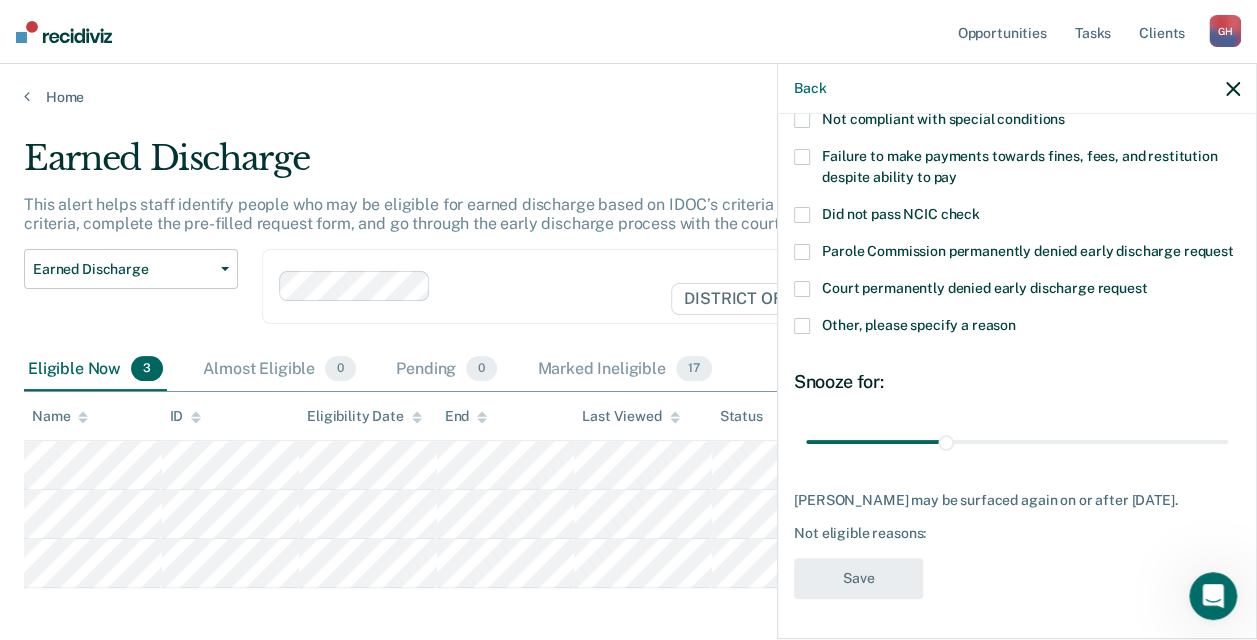 scroll, scrollTop: 172, scrollLeft: 0, axis: vertical 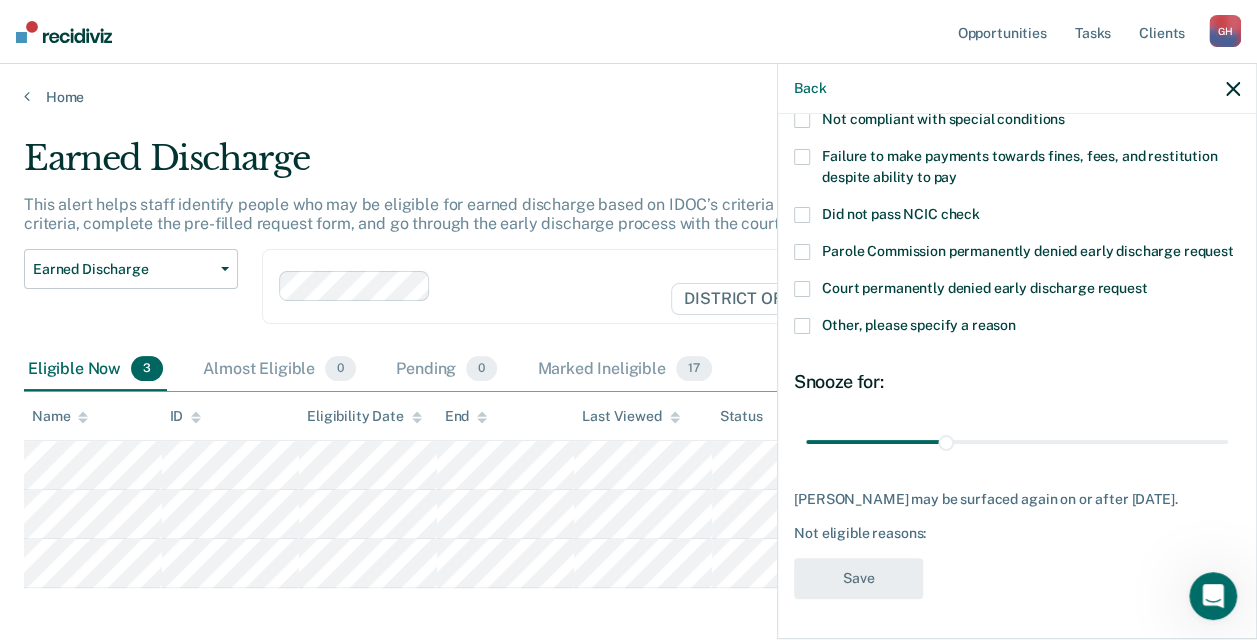 click at bounding box center (802, 326) 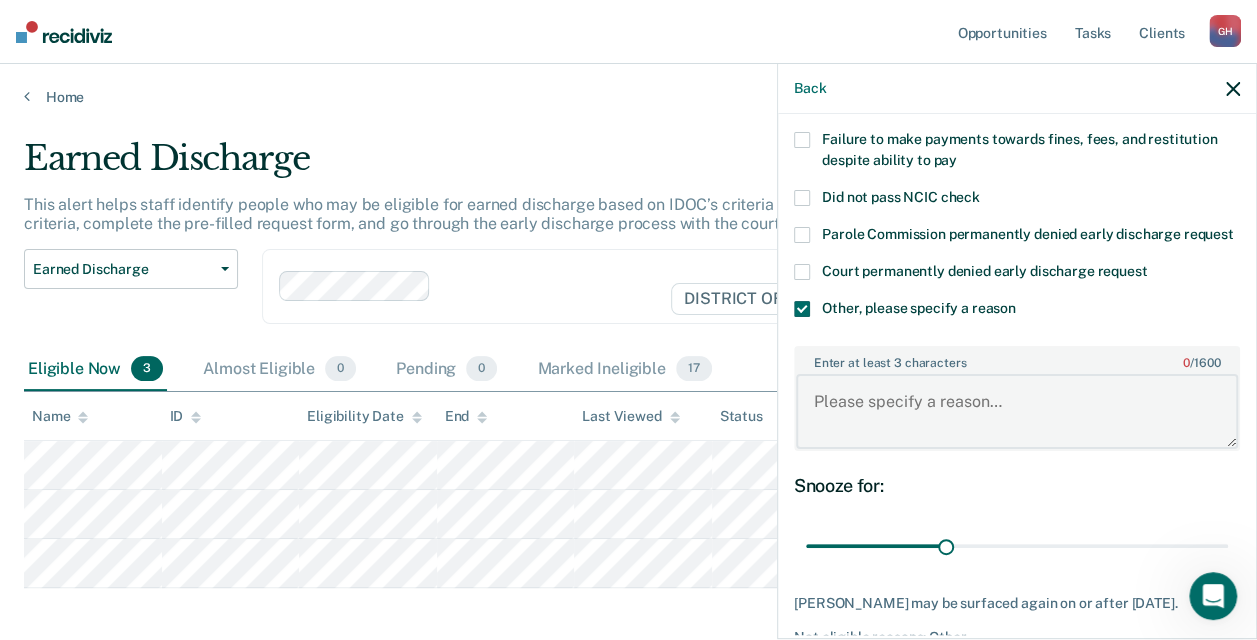 click on "Enter at least 3 characters 0  /  1600" at bounding box center (1017, 411) 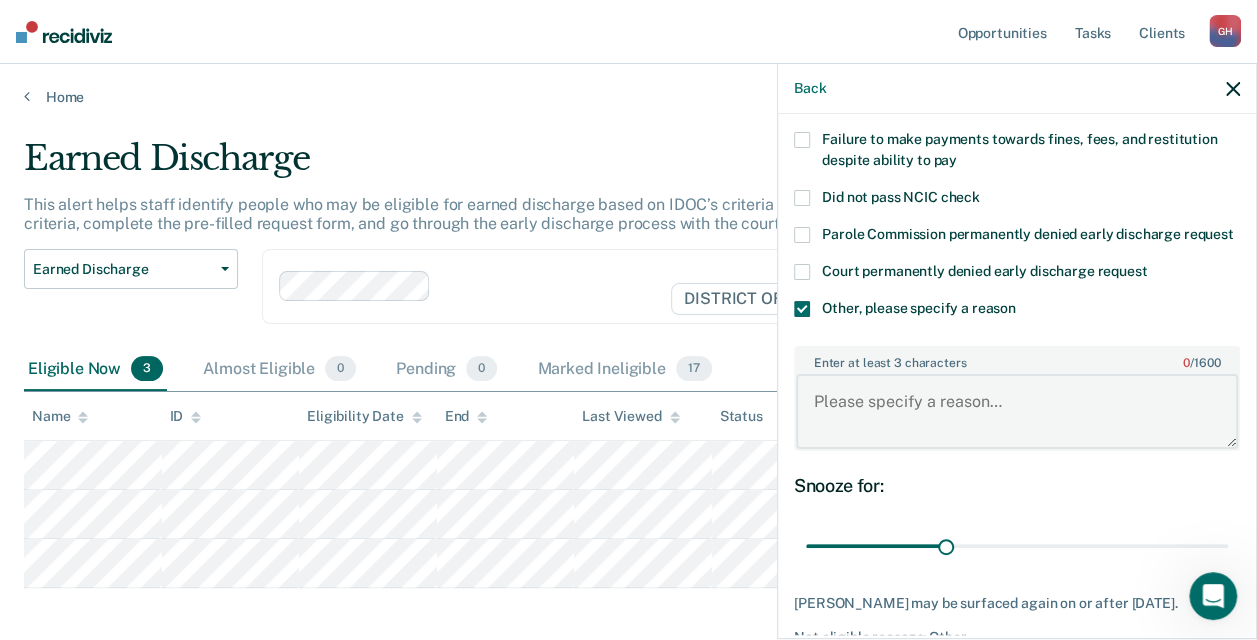 paste on "Not eligible" 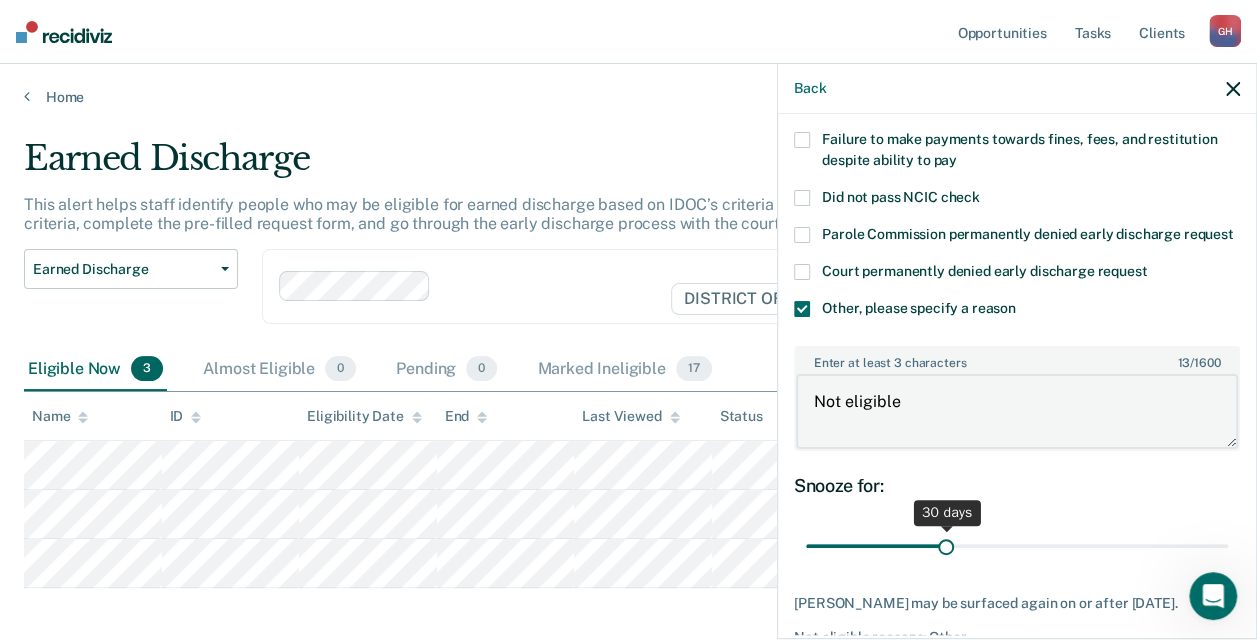 type on "Not eligible" 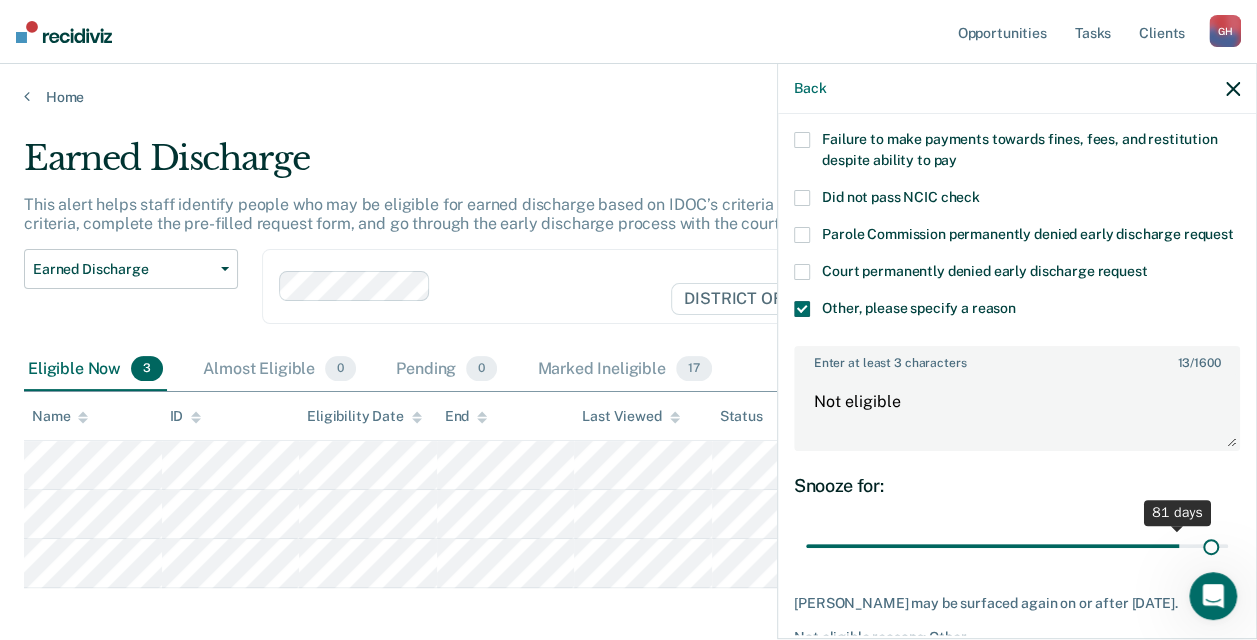 drag, startPoint x: 938, startPoint y: 568, endPoint x: 1196, endPoint y: 540, distance: 259.51492 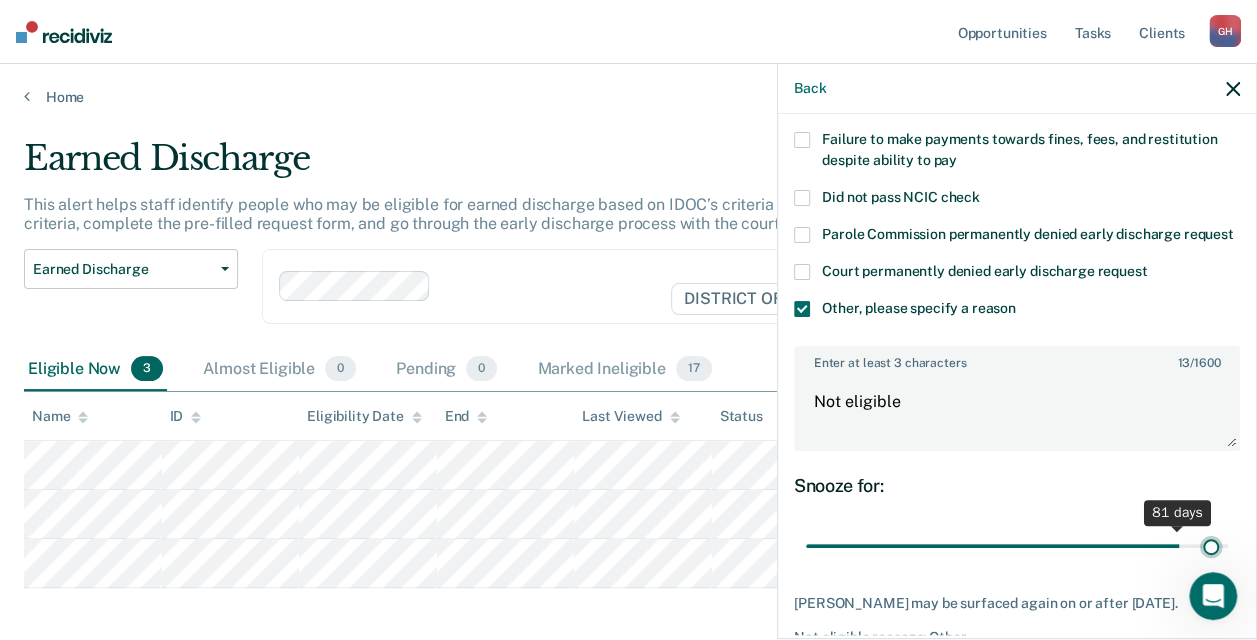 click at bounding box center (1017, 545) 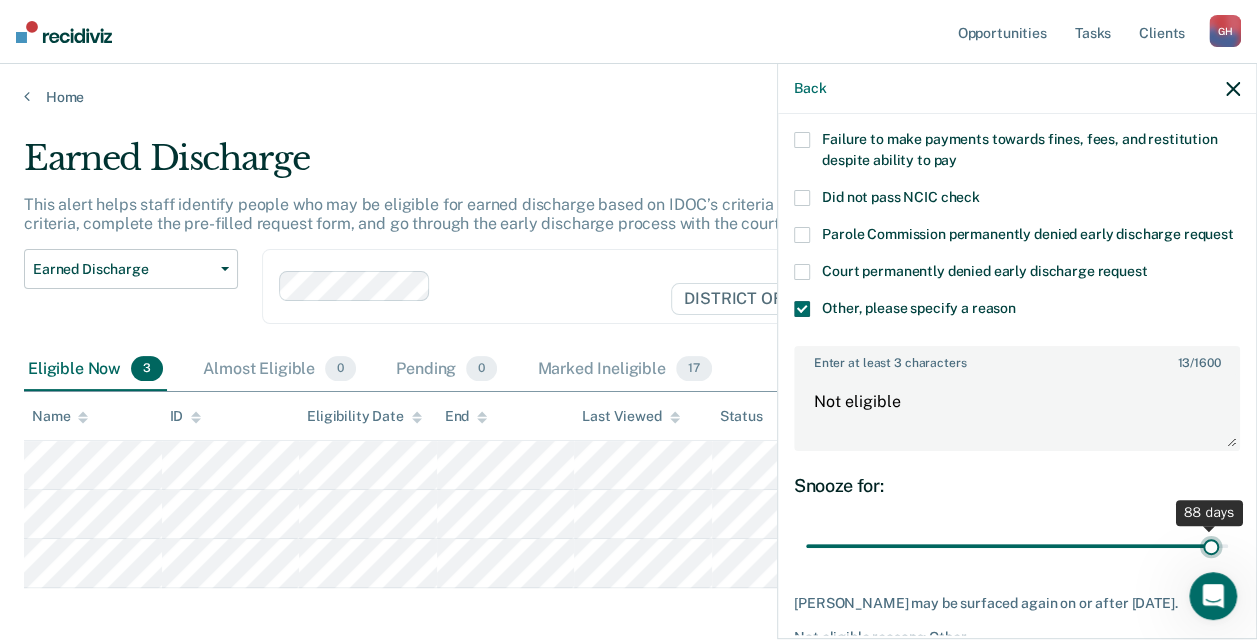 scroll, scrollTop: 292, scrollLeft: 0, axis: vertical 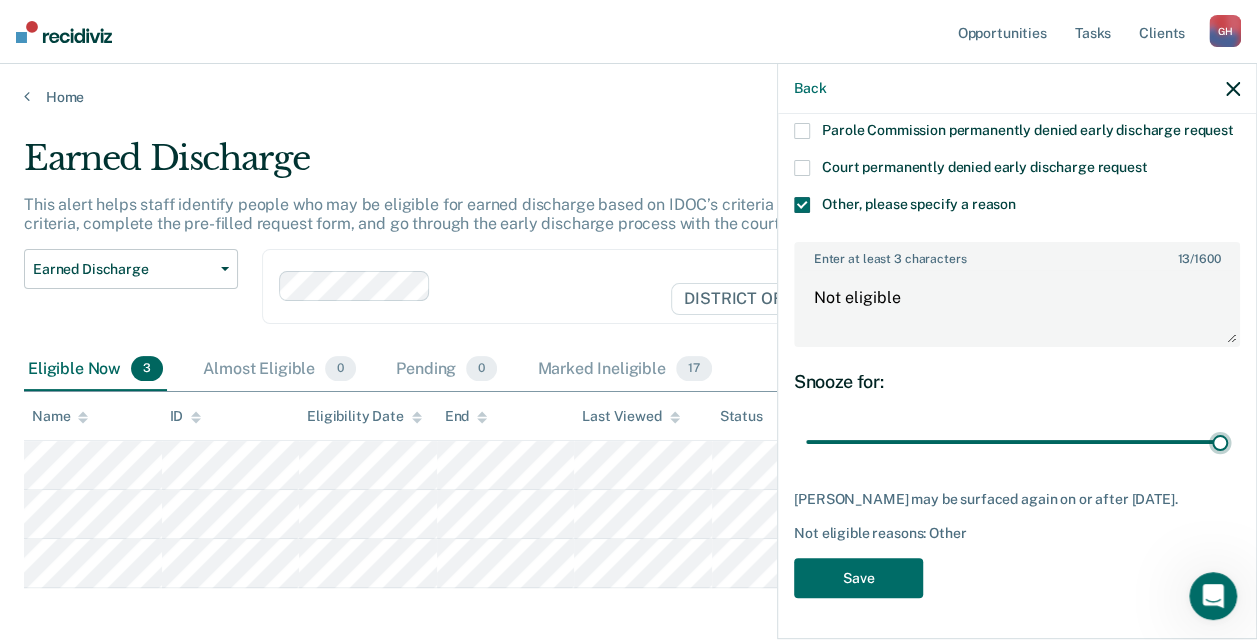 drag, startPoint x: 1197, startPoint y: 448, endPoint x: 1271, endPoint y: 414, distance: 81.437096 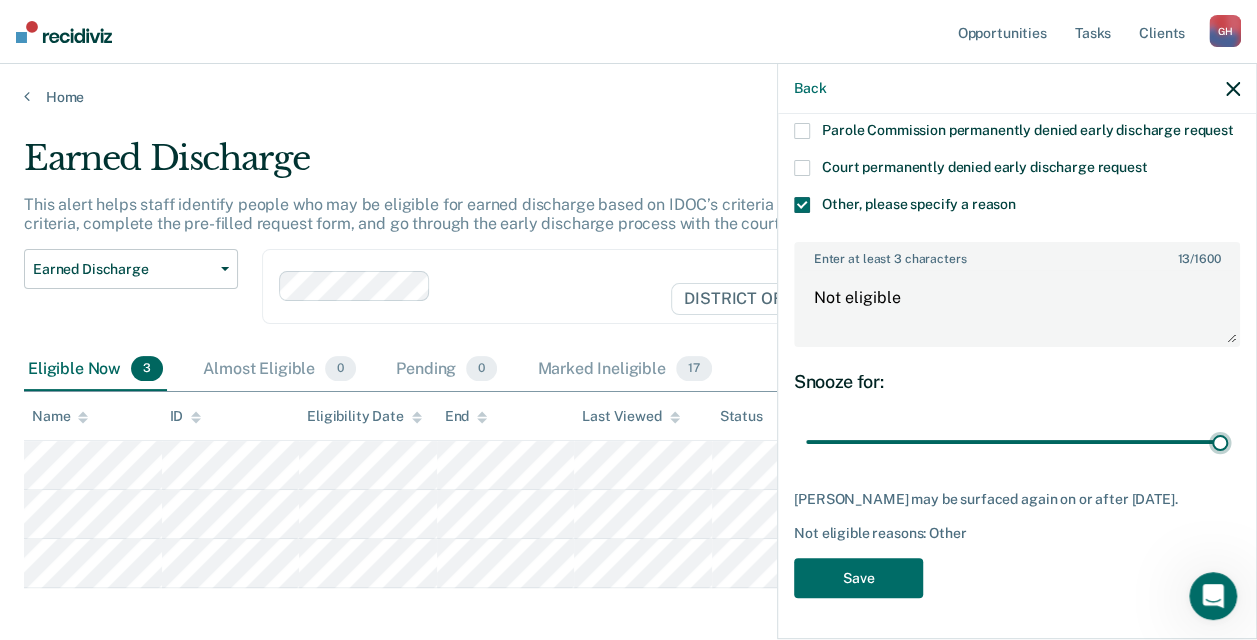 type on "90" 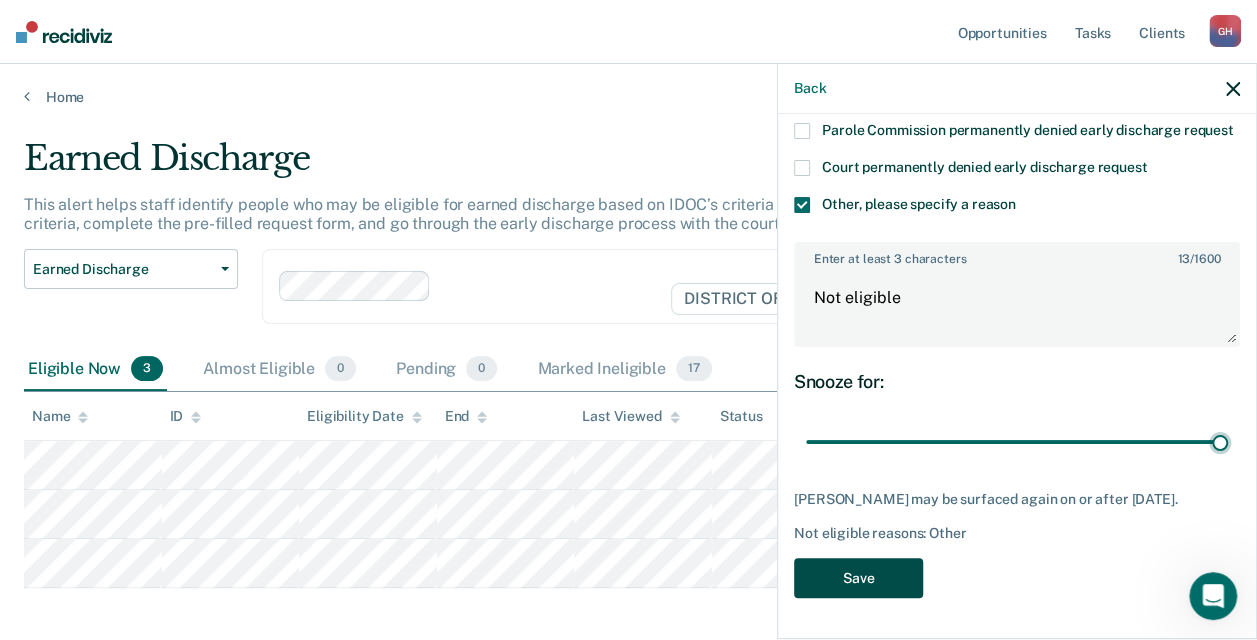 click on "Save" at bounding box center (858, 578) 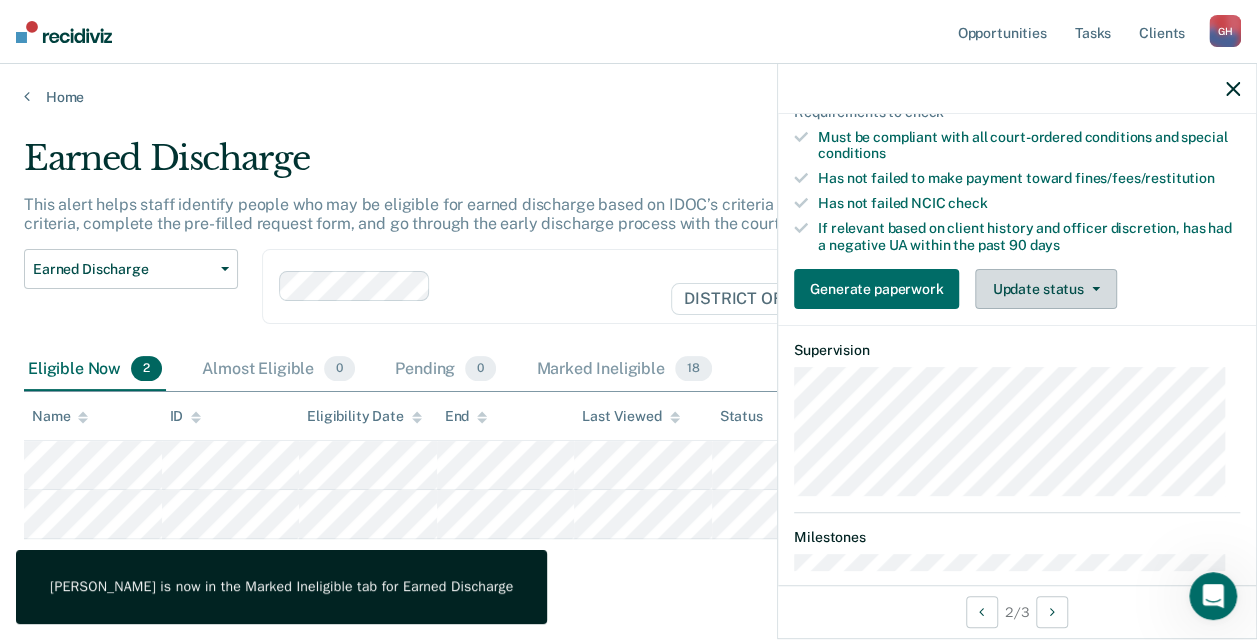 click on "Update status" at bounding box center (1045, 289) 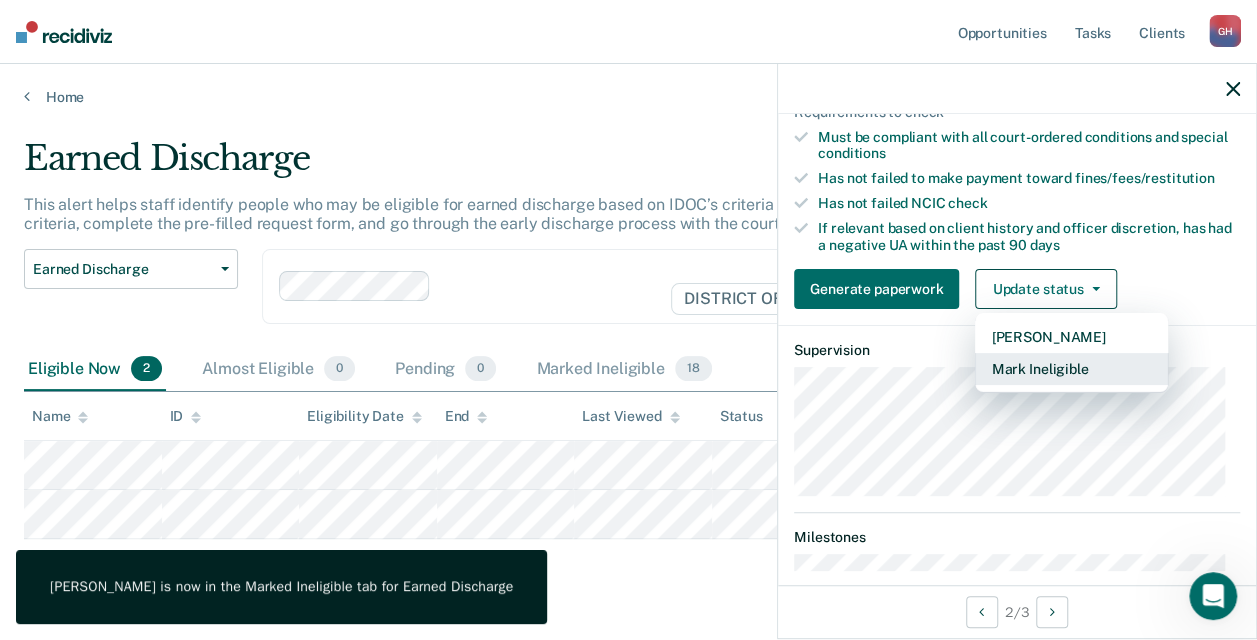 click on "Mark Ineligible" at bounding box center (1071, 369) 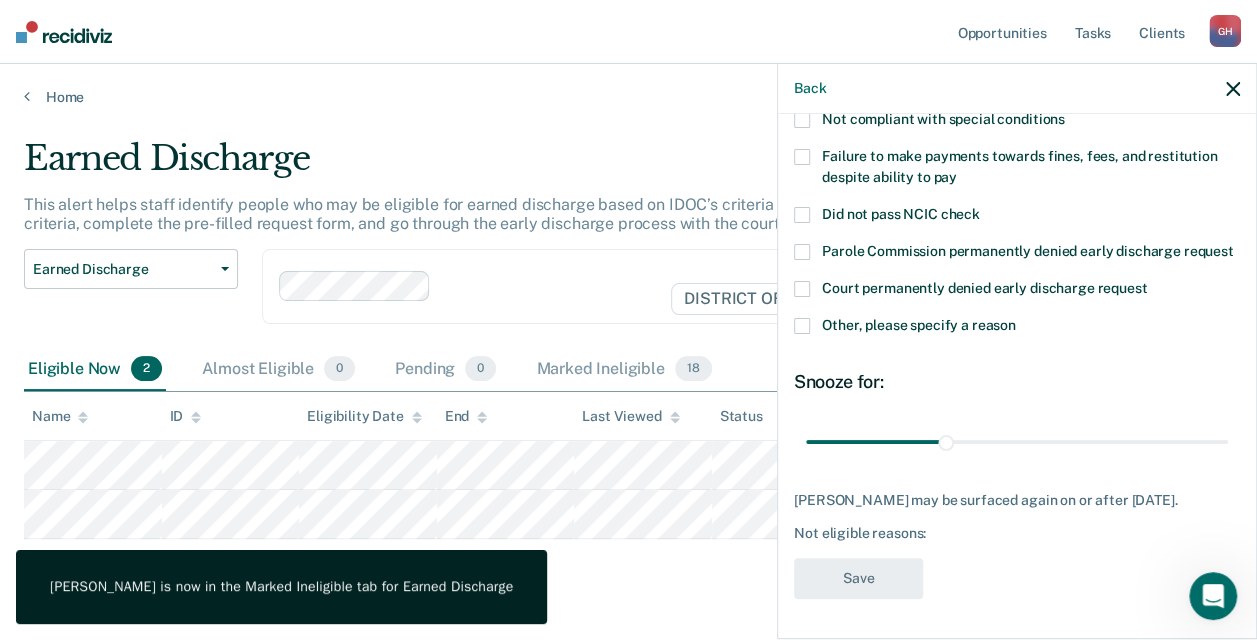 scroll, scrollTop: 172, scrollLeft: 0, axis: vertical 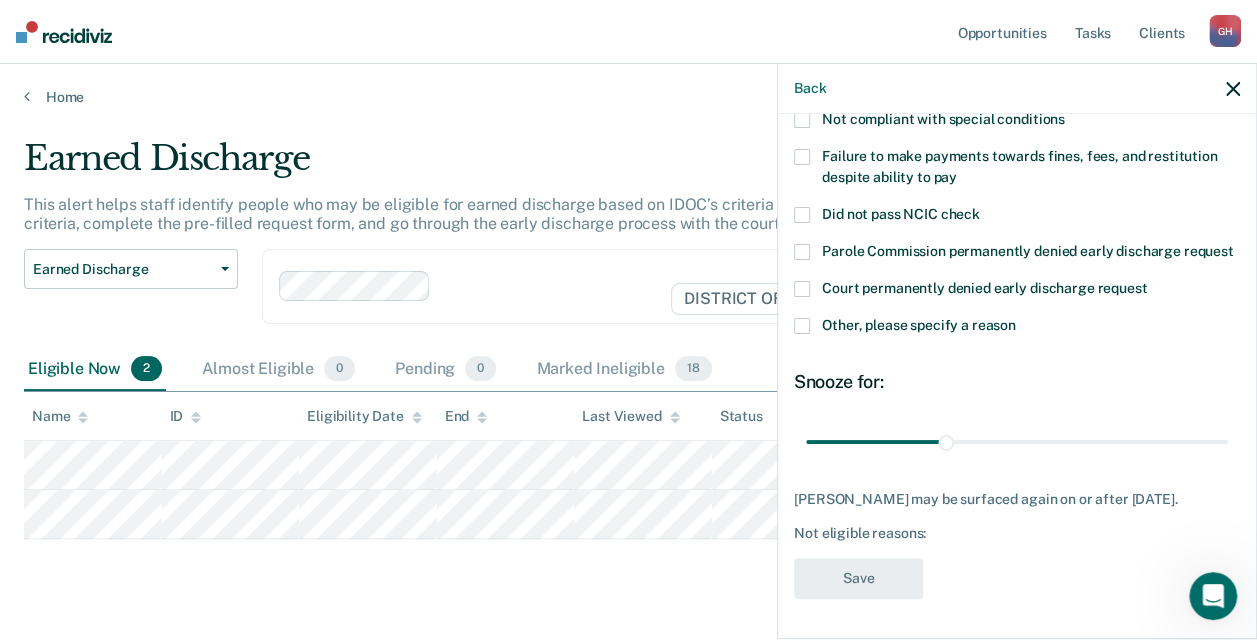 click at bounding box center [802, 326] 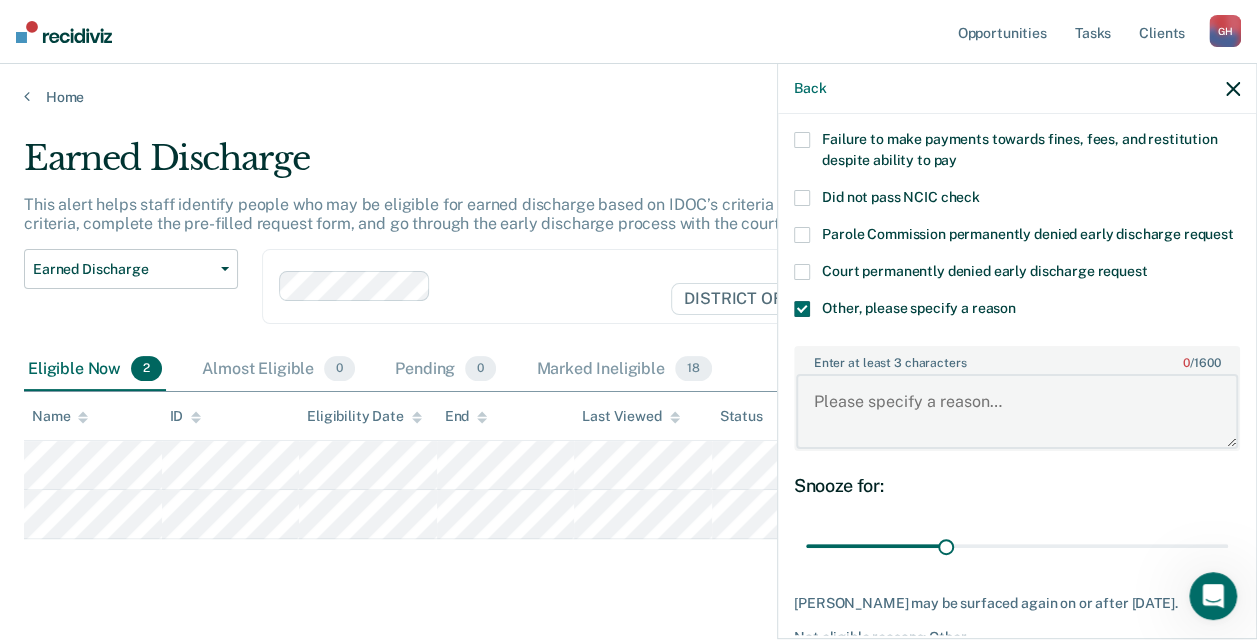 click on "Enter at least 3 characters 0  /  1600" at bounding box center [1017, 411] 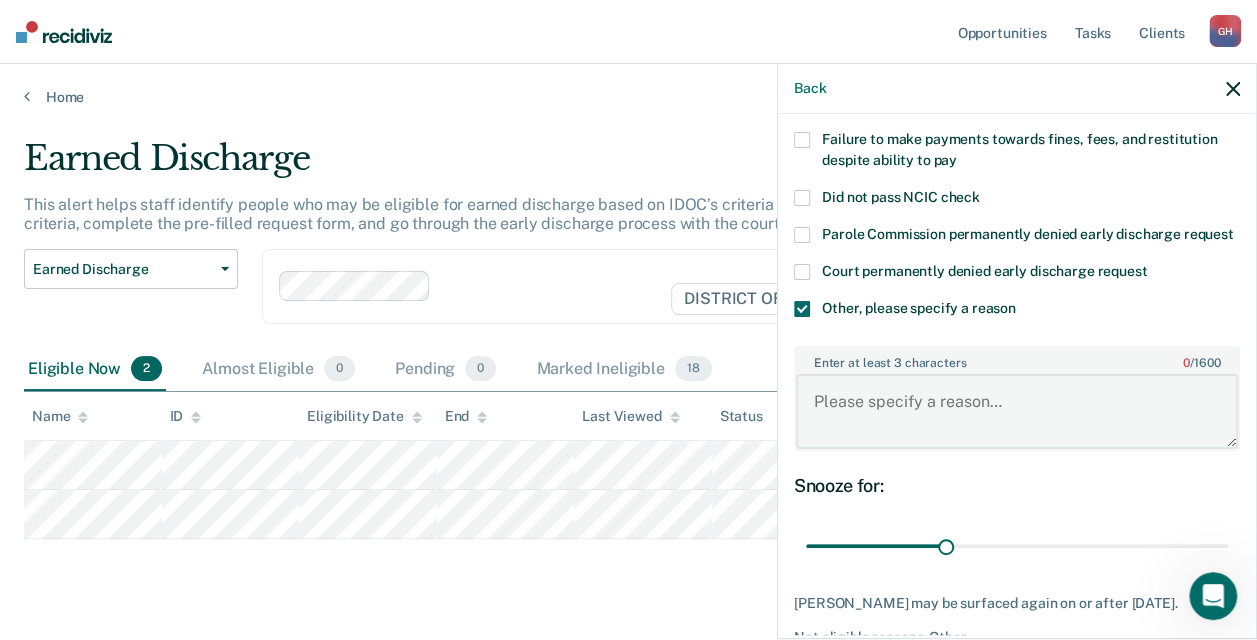 paste on "Not eligible" 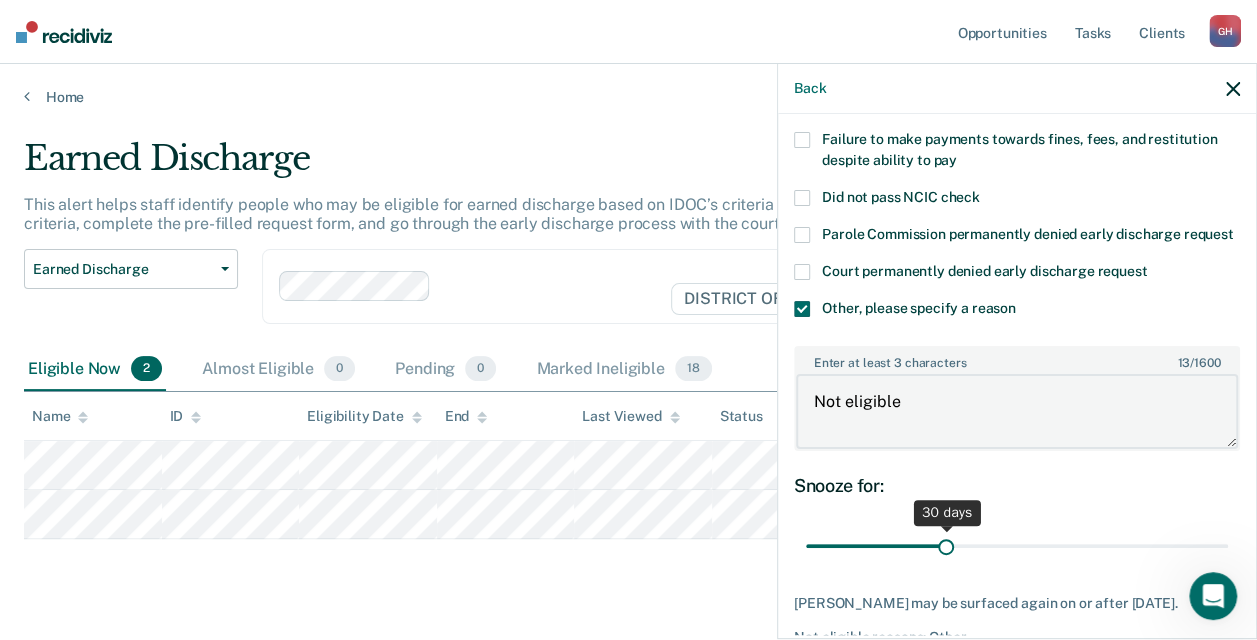 type on "Not eligible" 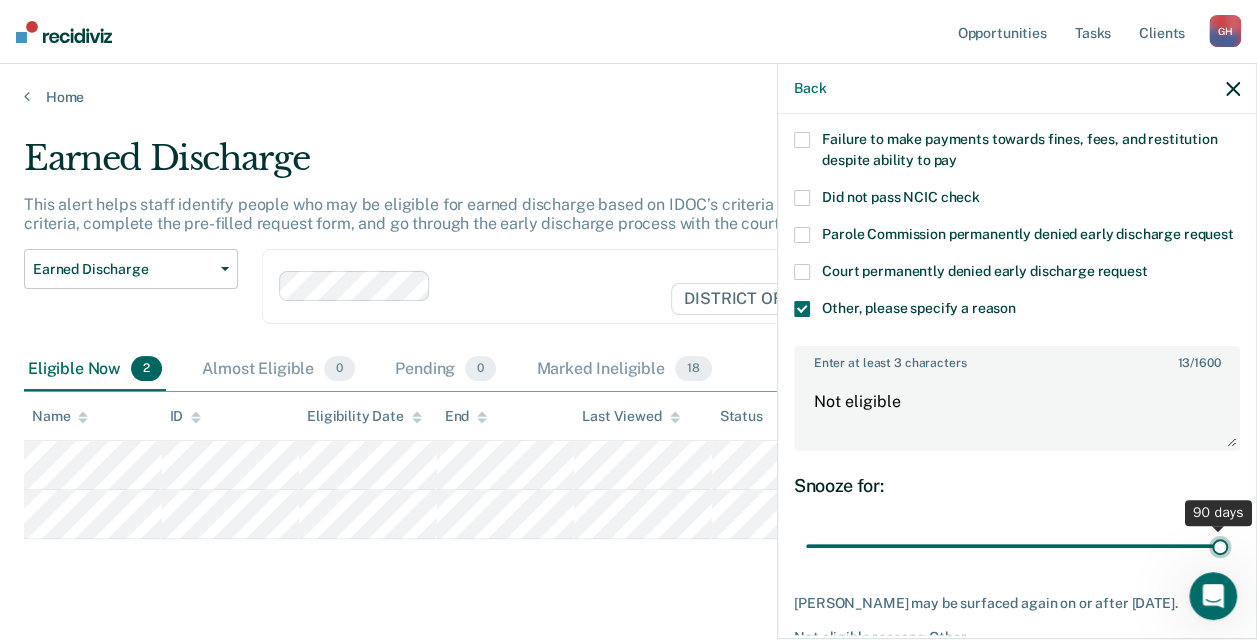 drag, startPoint x: 943, startPoint y: 571, endPoint x: 1258, endPoint y: 536, distance: 316.93848 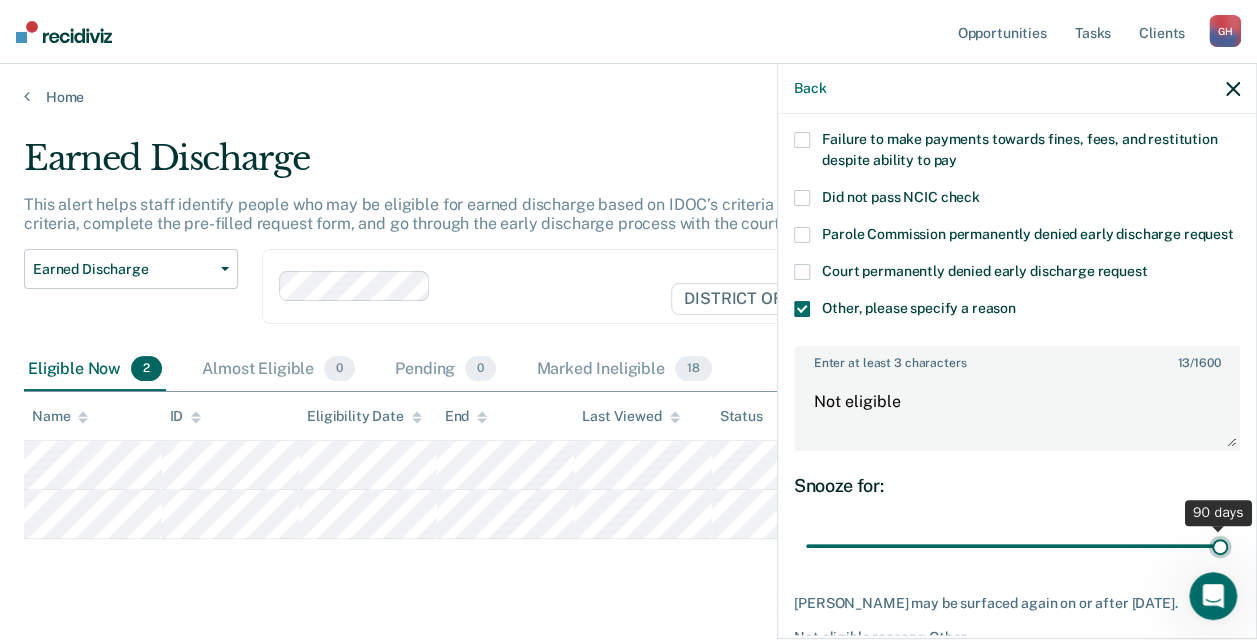 type on "90" 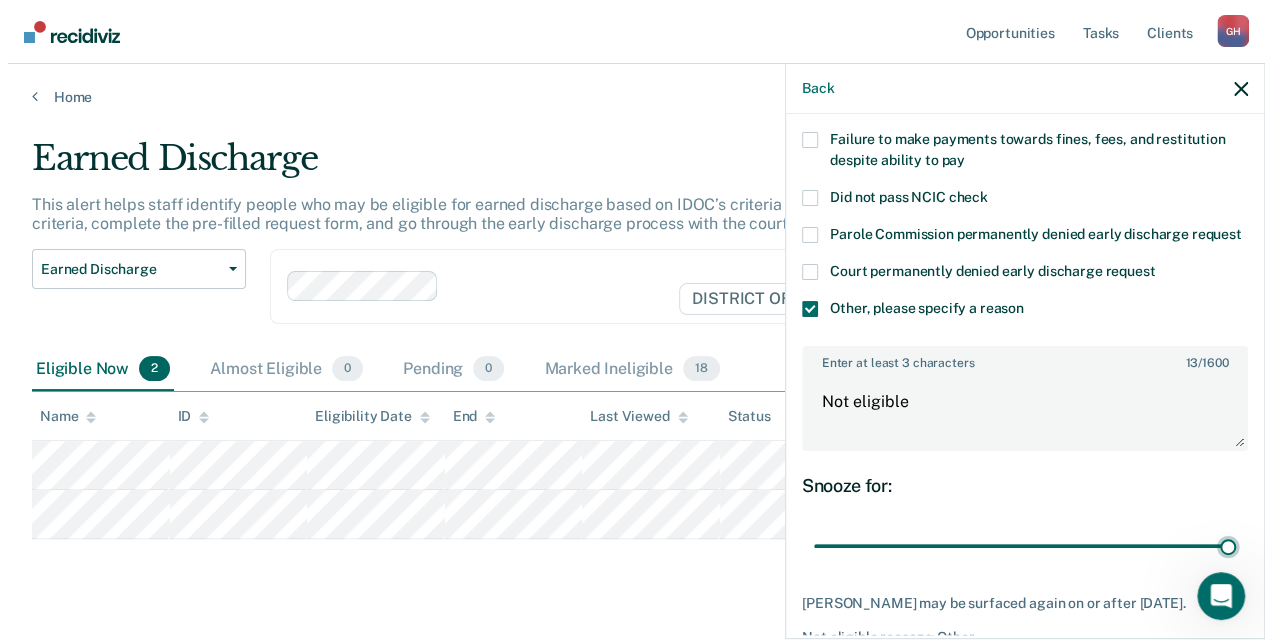 scroll, scrollTop: 310, scrollLeft: 0, axis: vertical 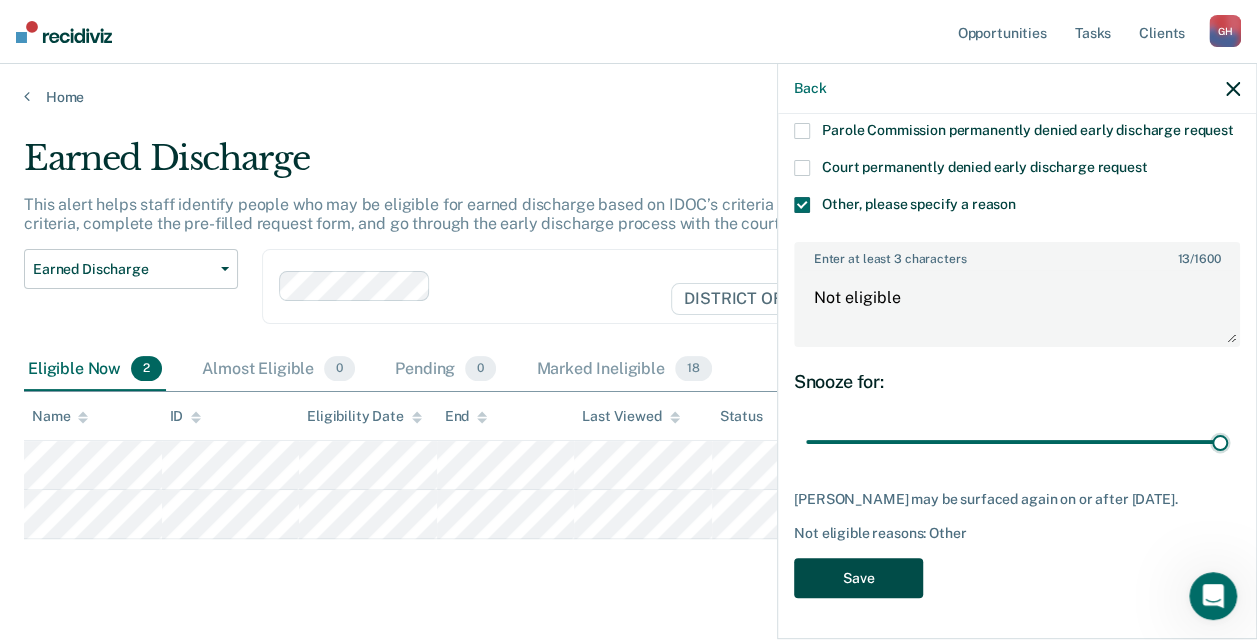 click on "Save" at bounding box center (858, 578) 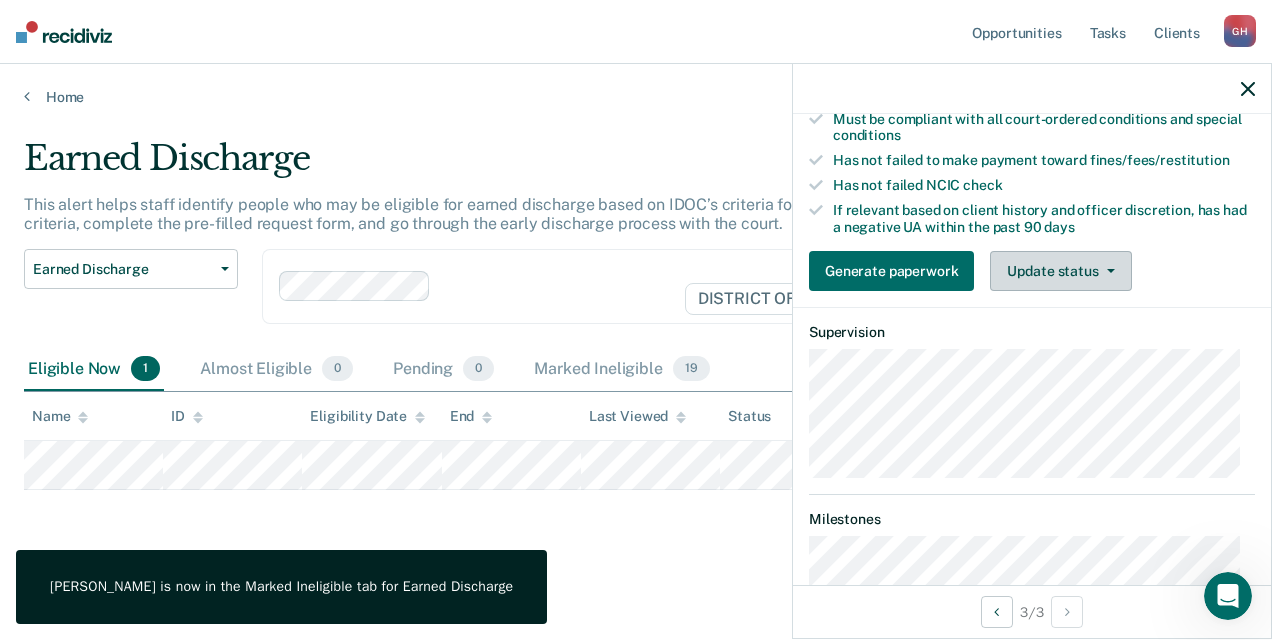 click on "Update status" at bounding box center (1060, 271) 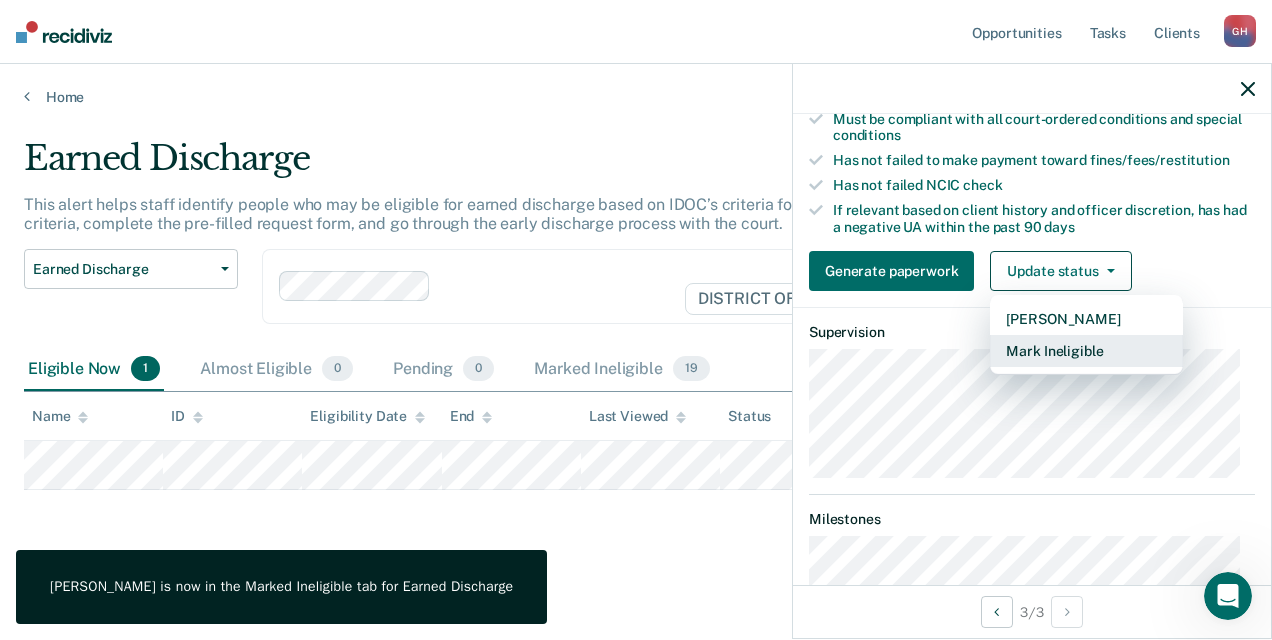 click on "Mark Ineligible" at bounding box center [1086, 351] 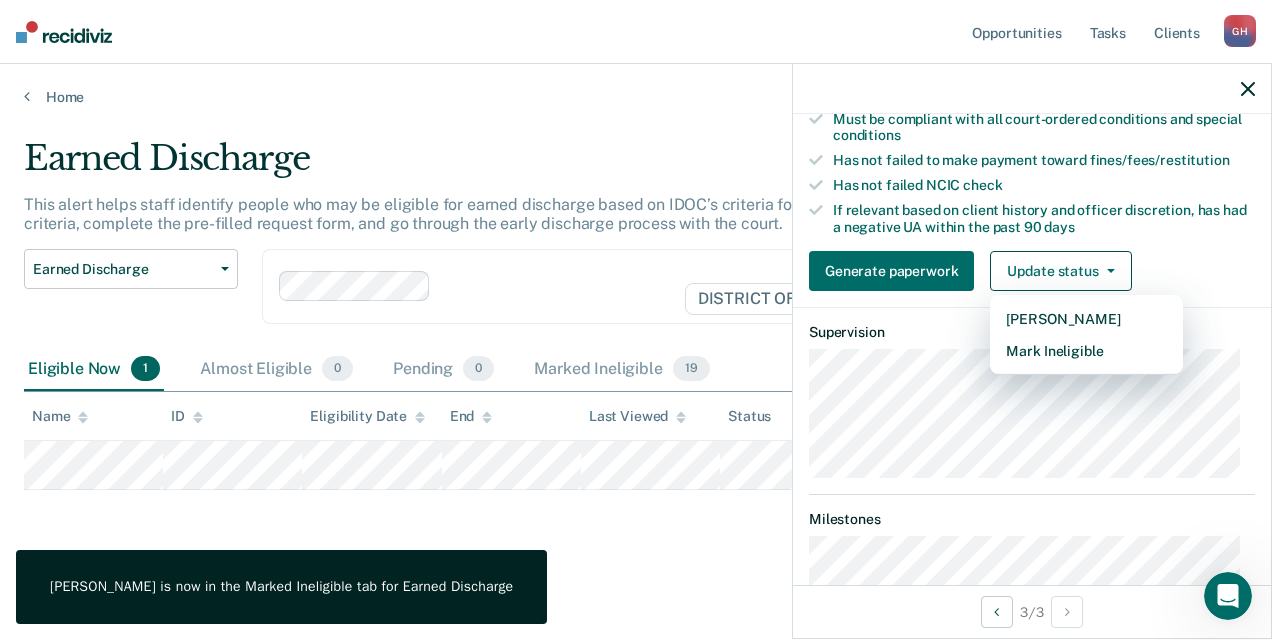 scroll, scrollTop: 172, scrollLeft: 0, axis: vertical 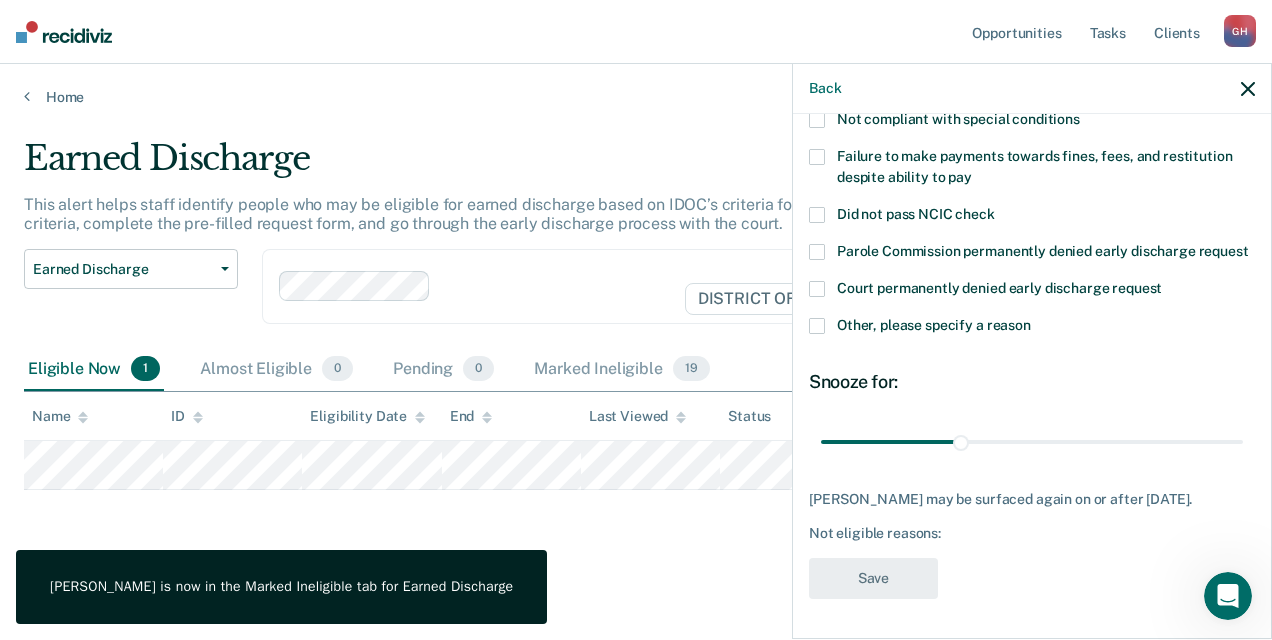 click at bounding box center (817, 326) 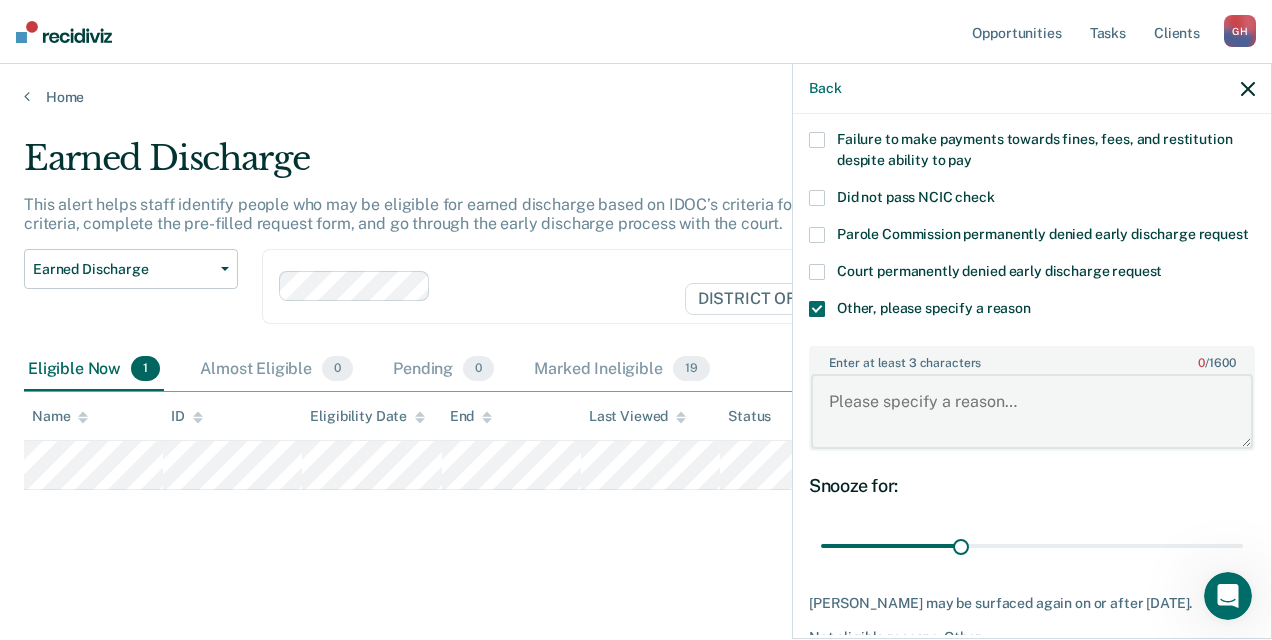 click on "Enter at least 3 characters 0  /  1600" at bounding box center [1032, 411] 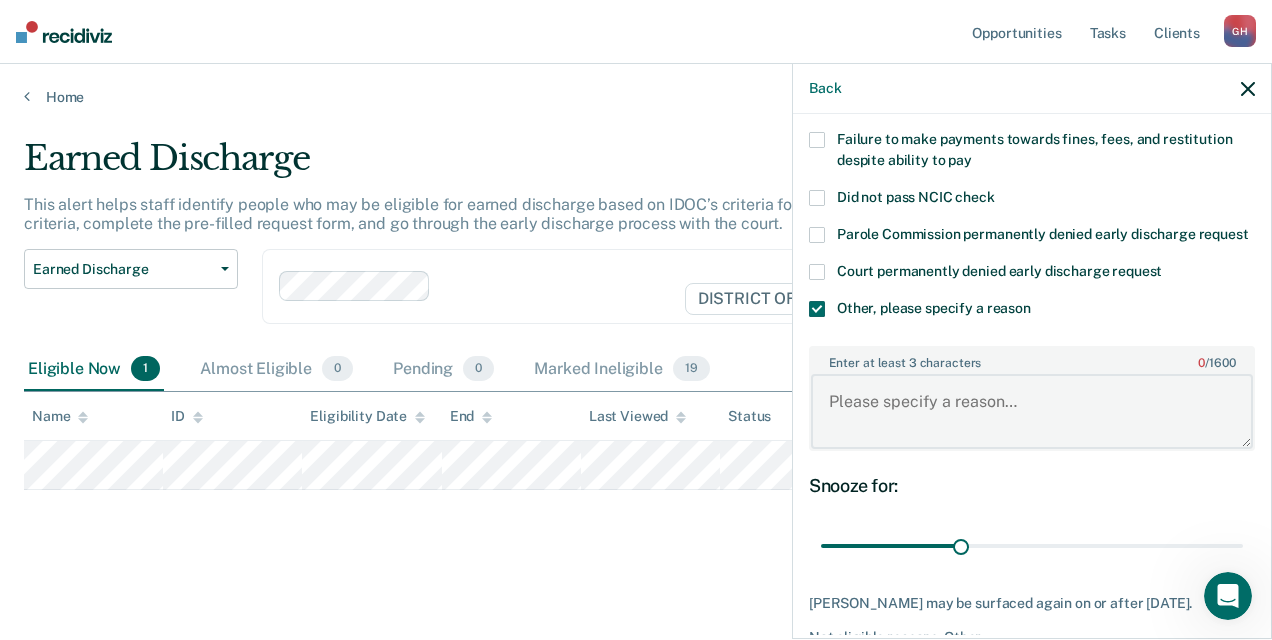 paste on "Not eligible" 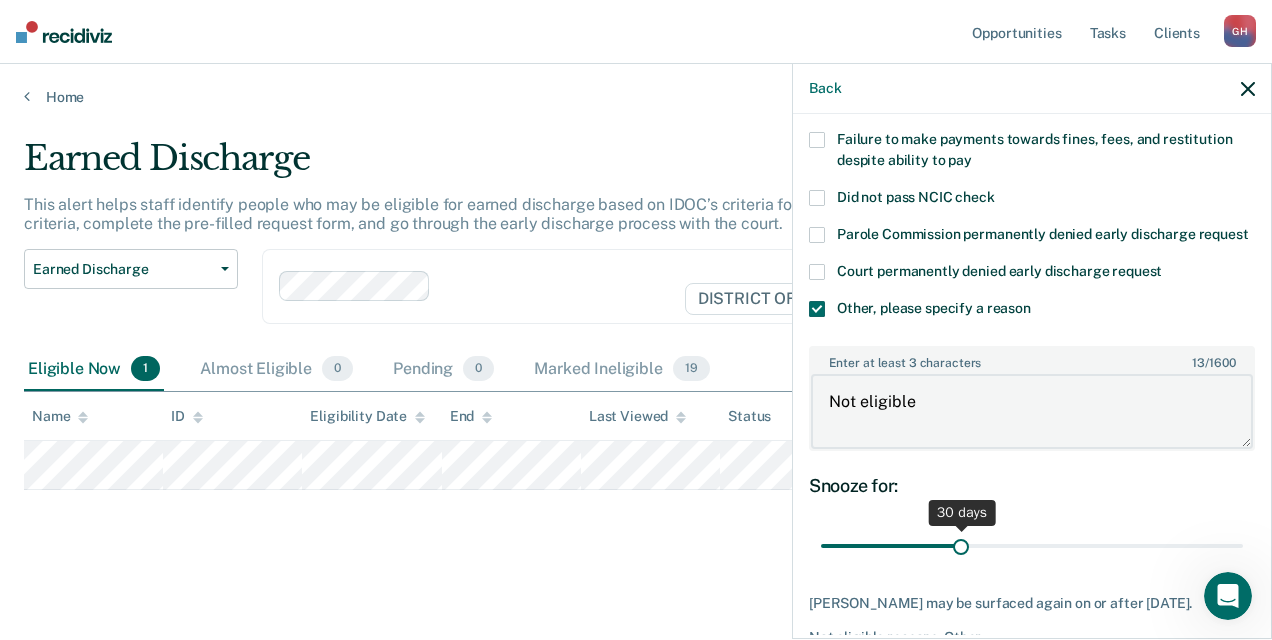 type on "Not eligible" 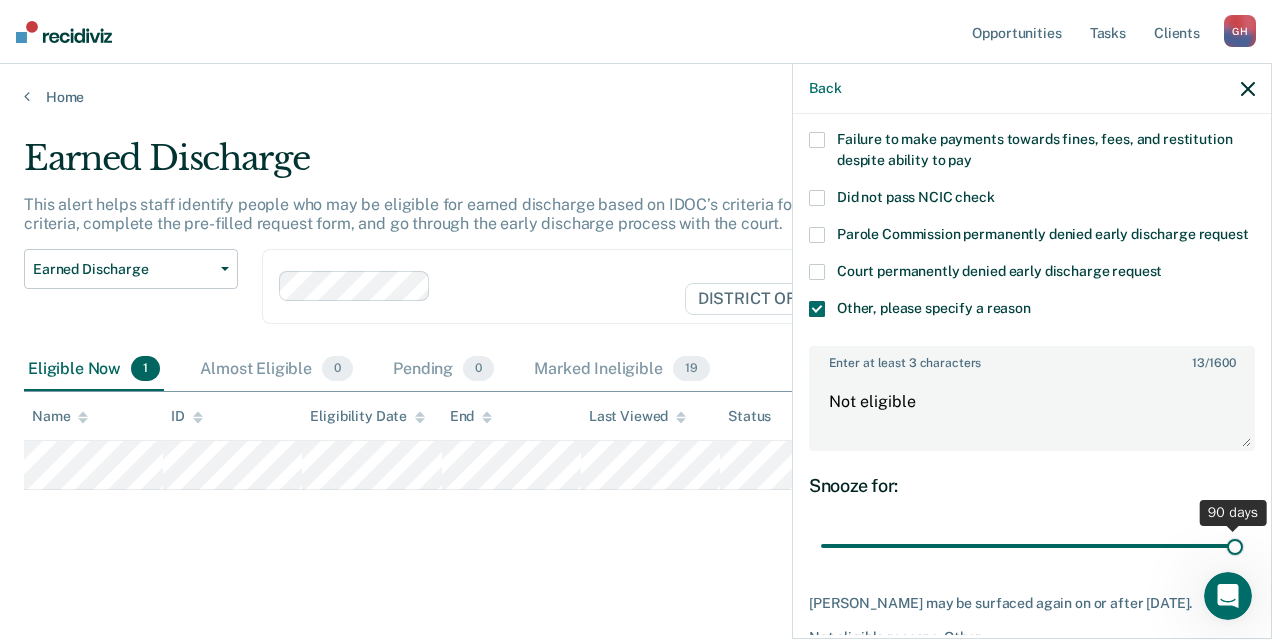 drag, startPoint x: 960, startPoint y: 563, endPoint x: 1242, endPoint y: 541, distance: 282.85684 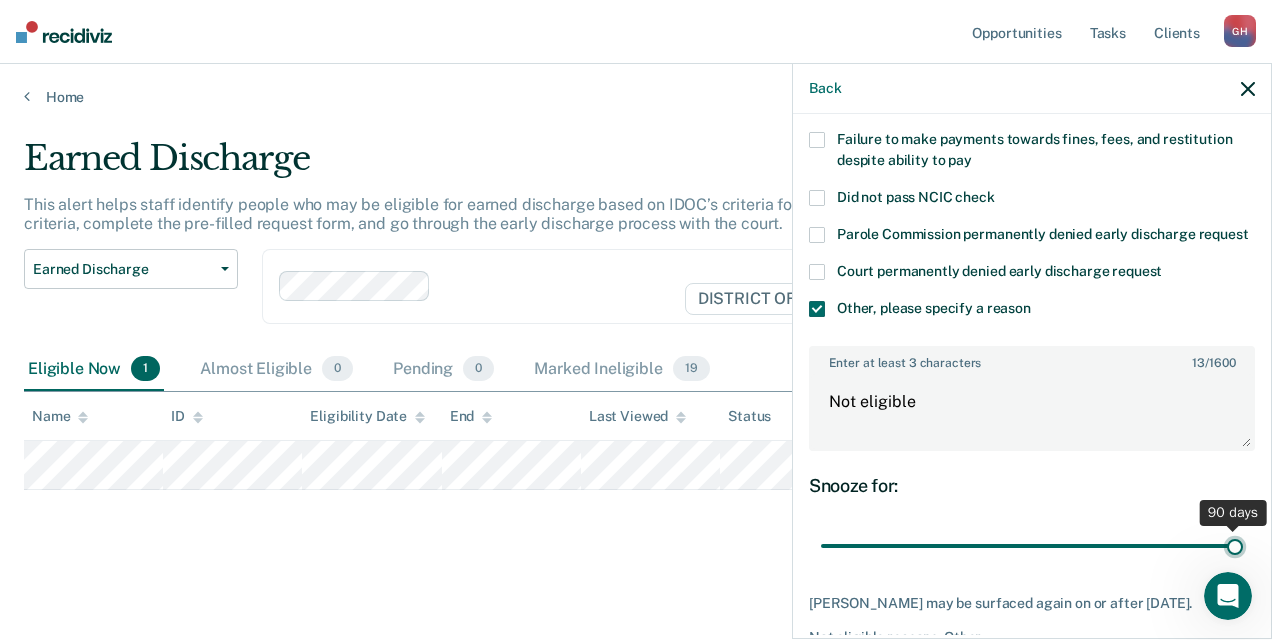 type on "90" 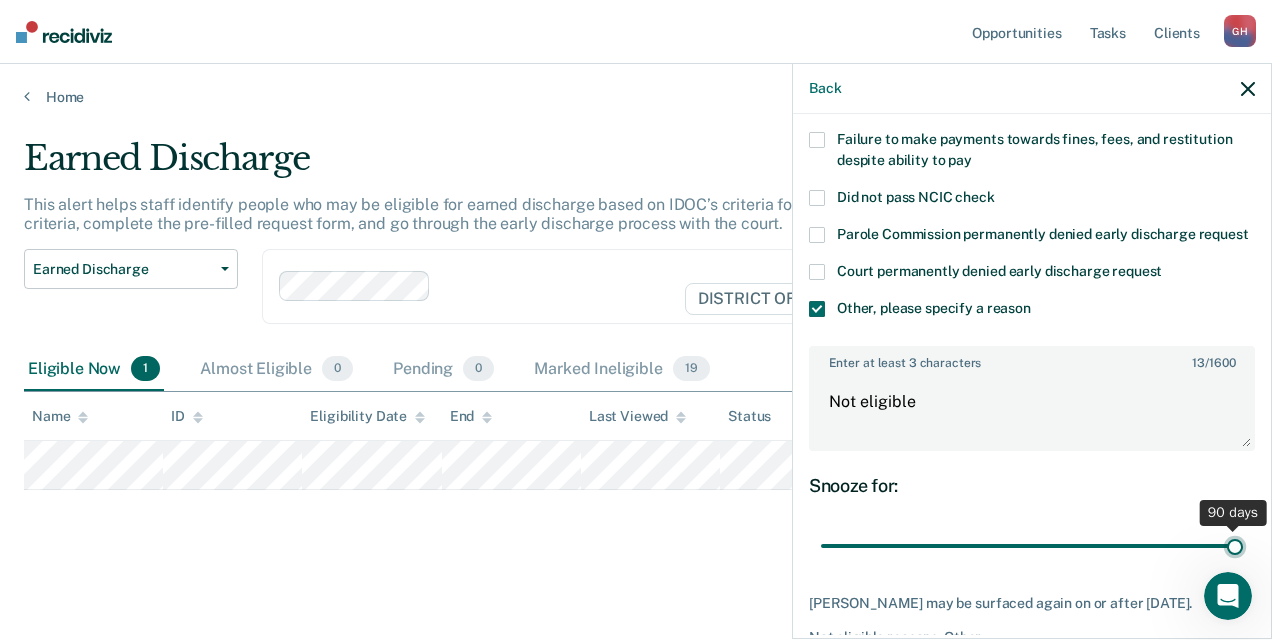 click at bounding box center (1032, 545) 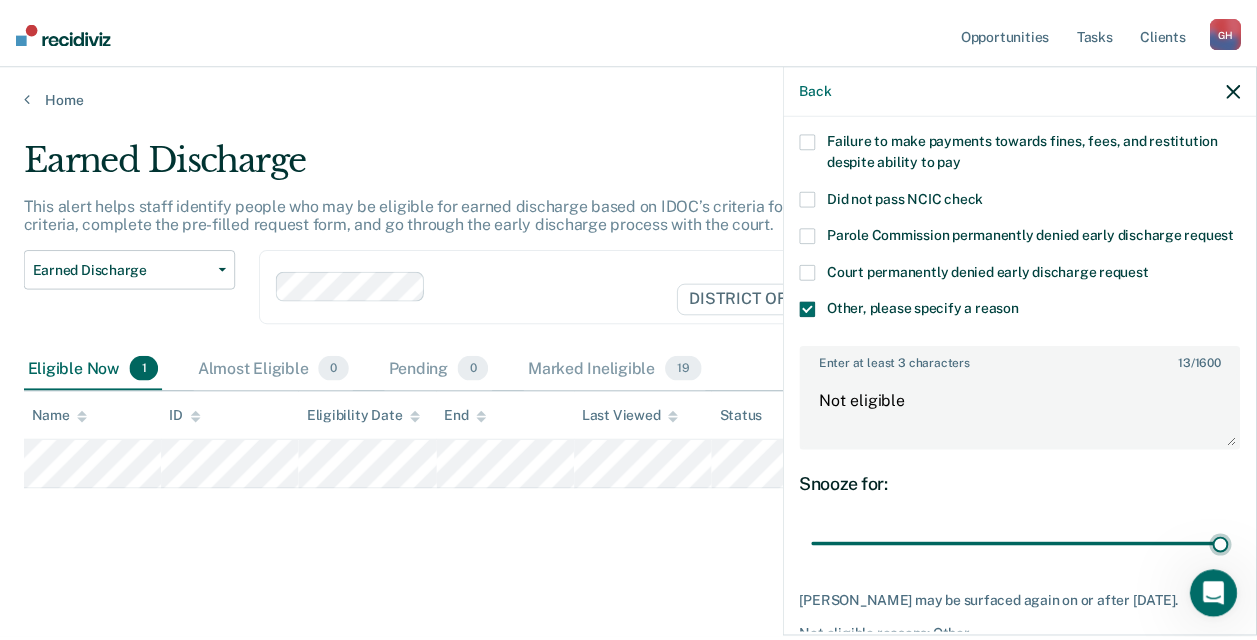 scroll, scrollTop: 292, scrollLeft: 0, axis: vertical 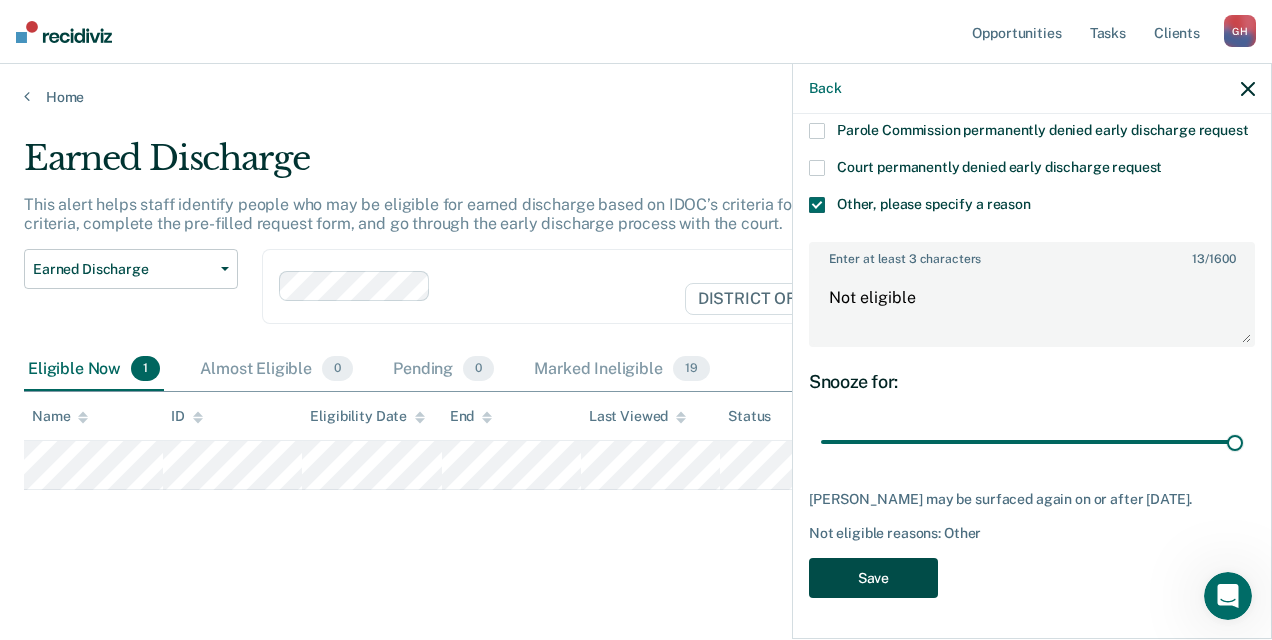 click on "Save" at bounding box center (873, 578) 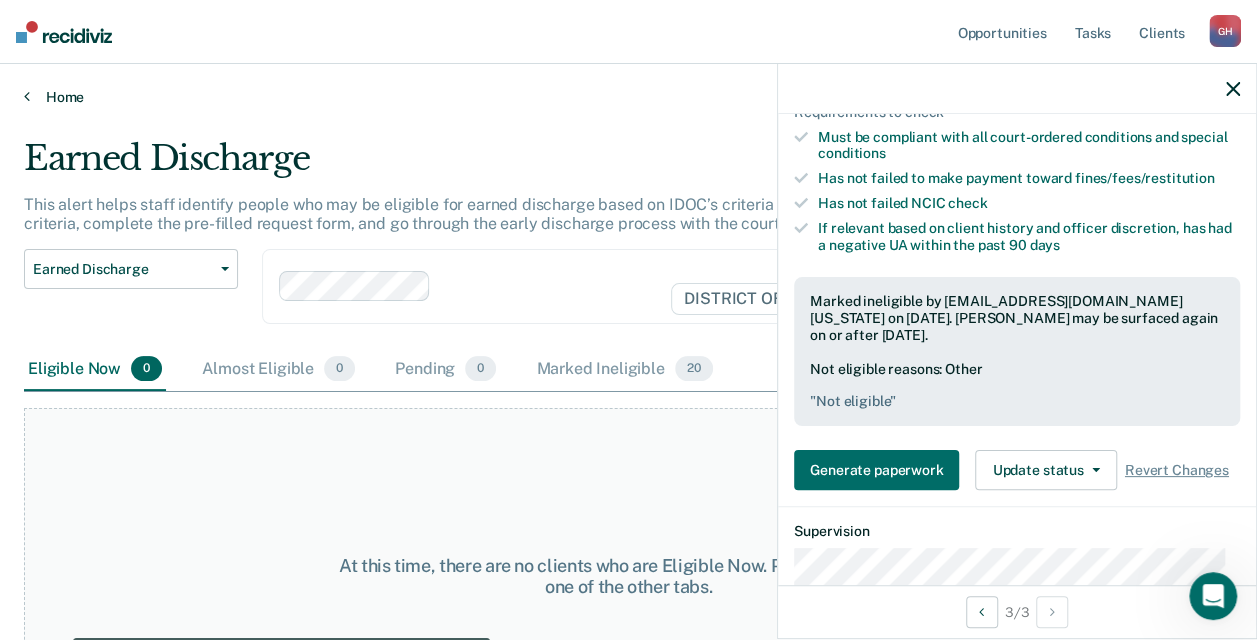 click on "Home" at bounding box center [628, 97] 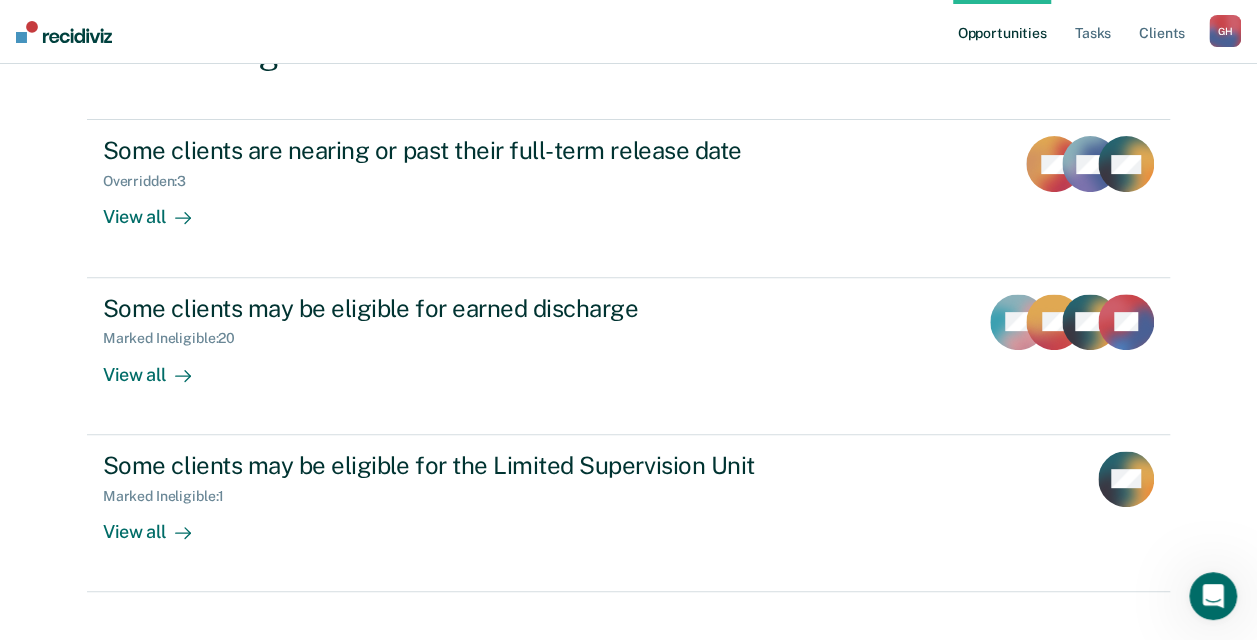 scroll, scrollTop: 234, scrollLeft: 0, axis: vertical 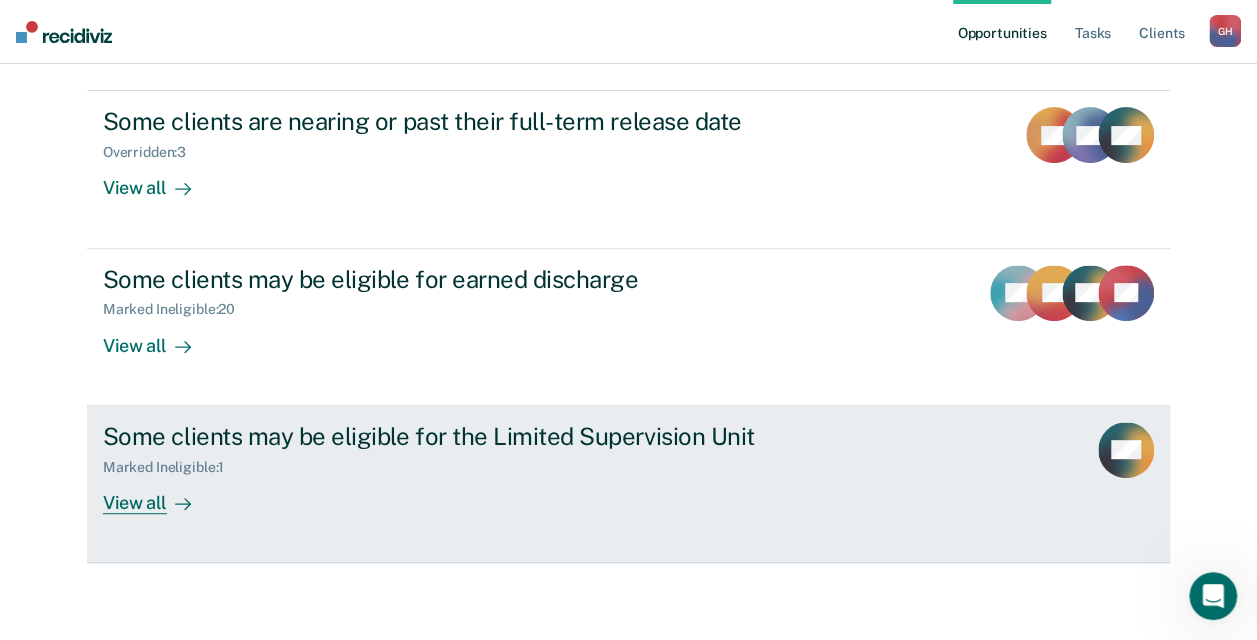 click on "View all" at bounding box center [159, 494] 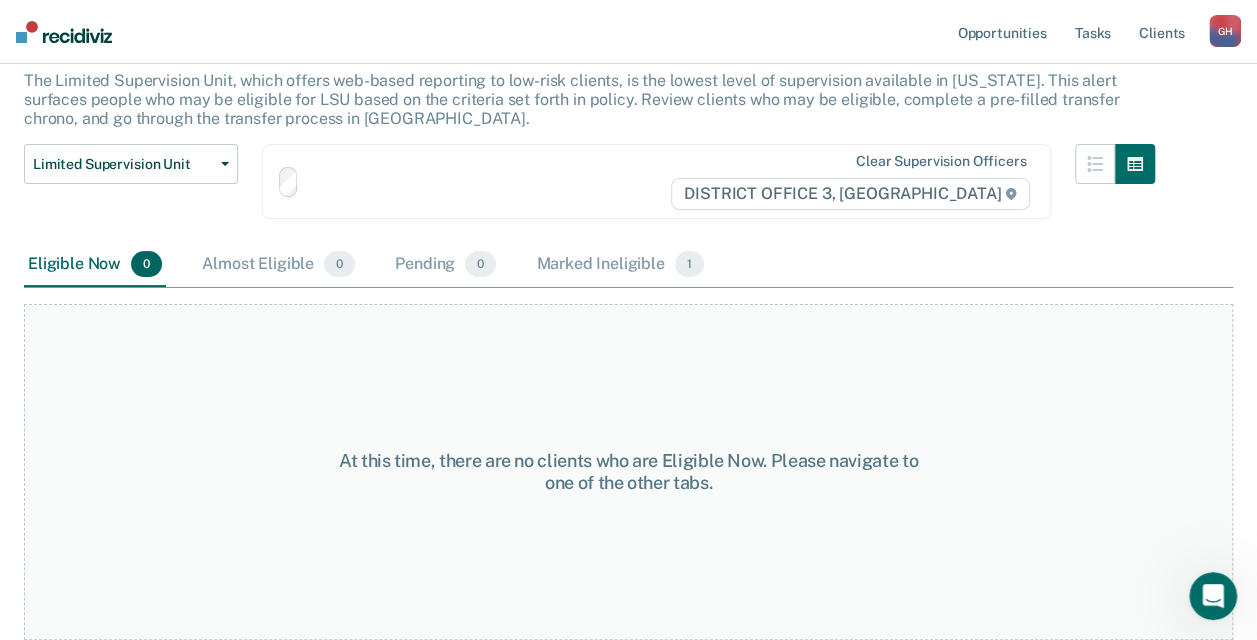 scroll, scrollTop: 0, scrollLeft: 0, axis: both 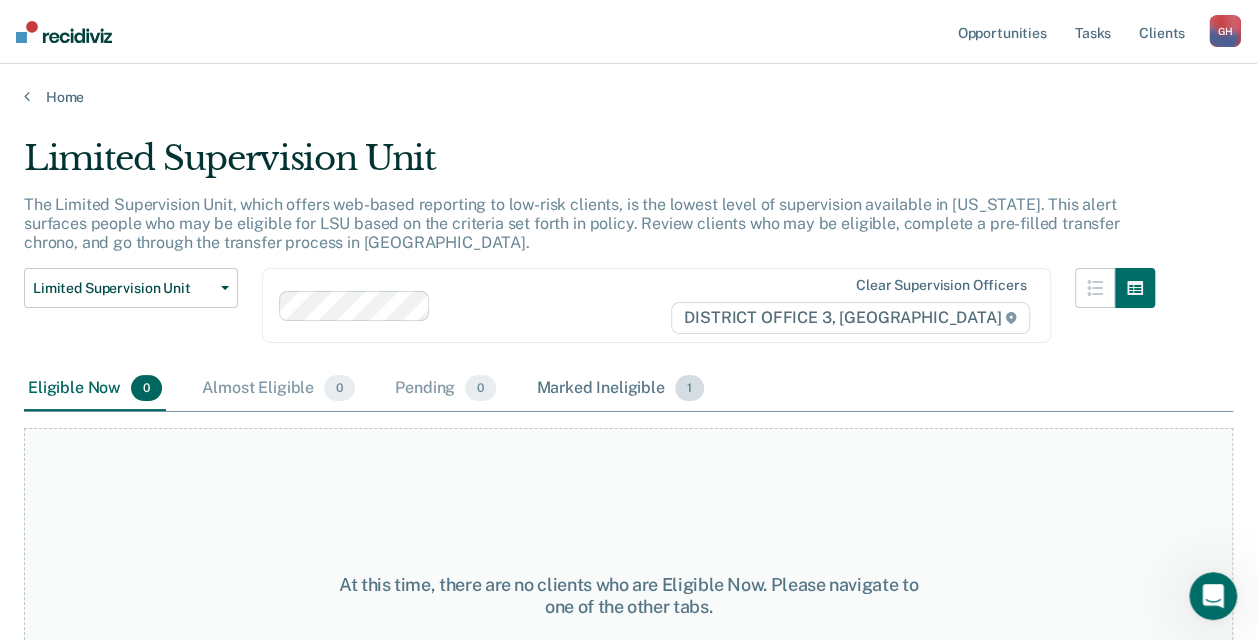 click on "Marked Ineligible 1" at bounding box center (620, 389) 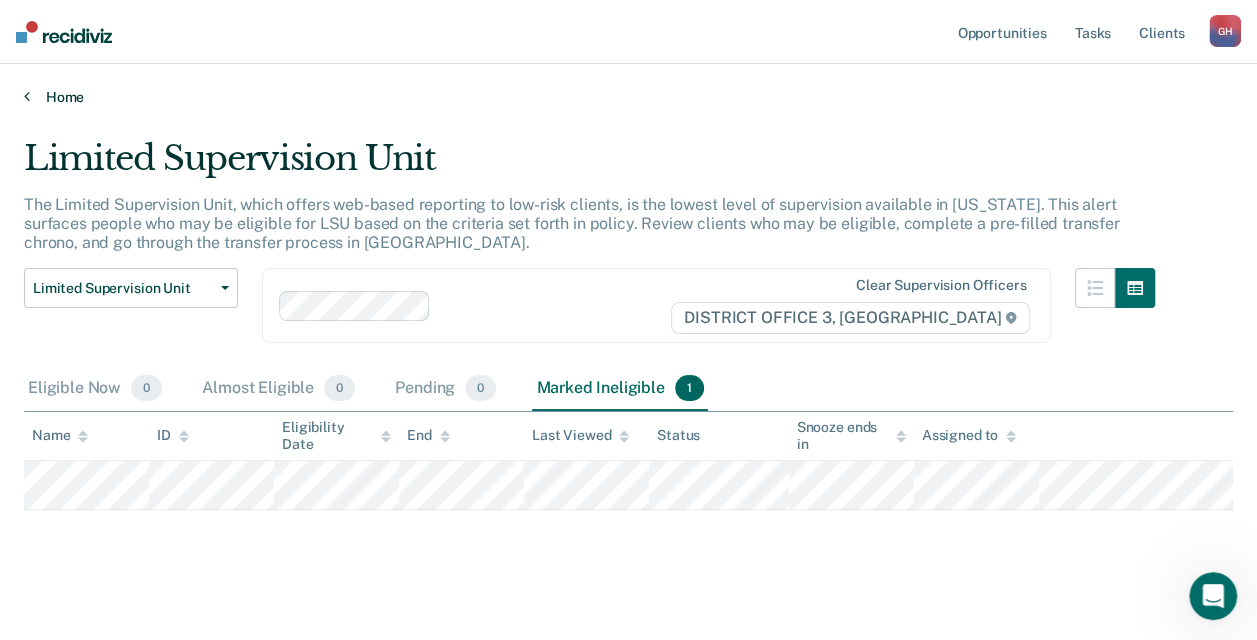 click on "Home" at bounding box center [628, 97] 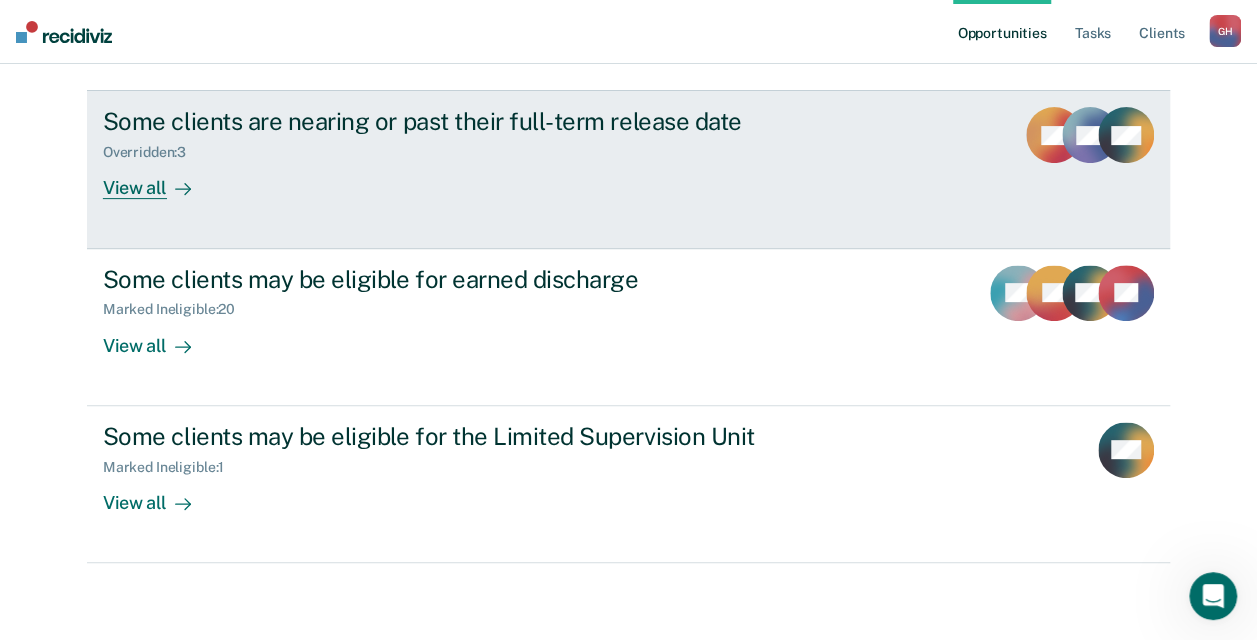 scroll, scrollTop: 0, scrollLeft: 0, axis: both 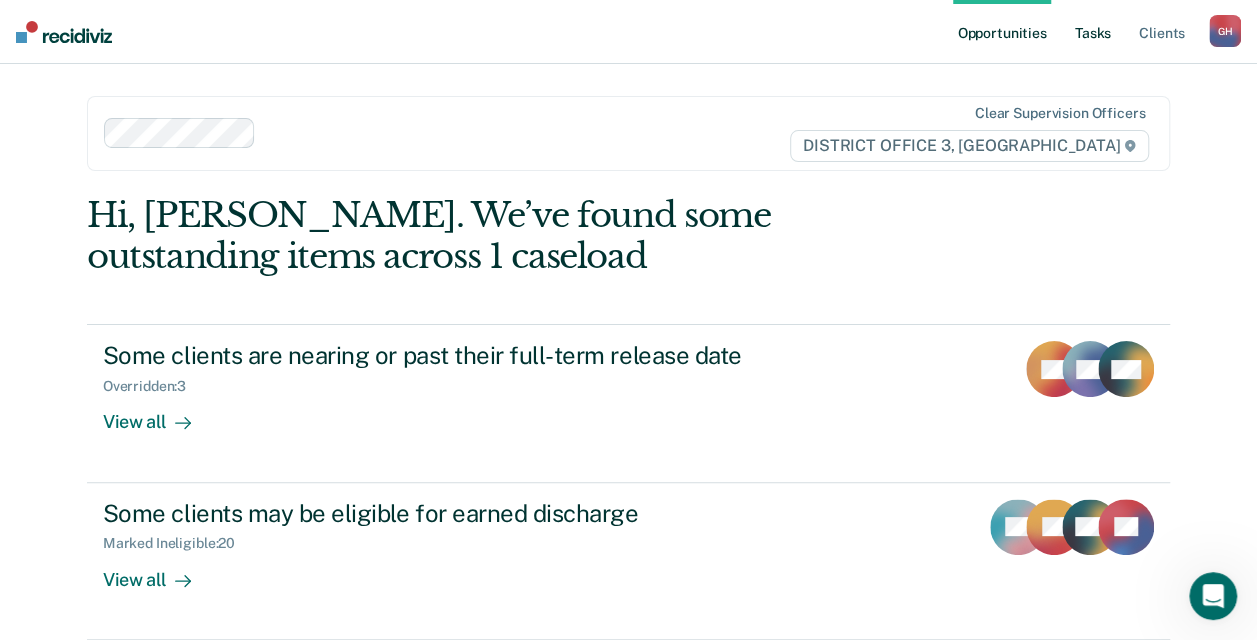 click on "Tasks" at bounding box center (1093, 32) 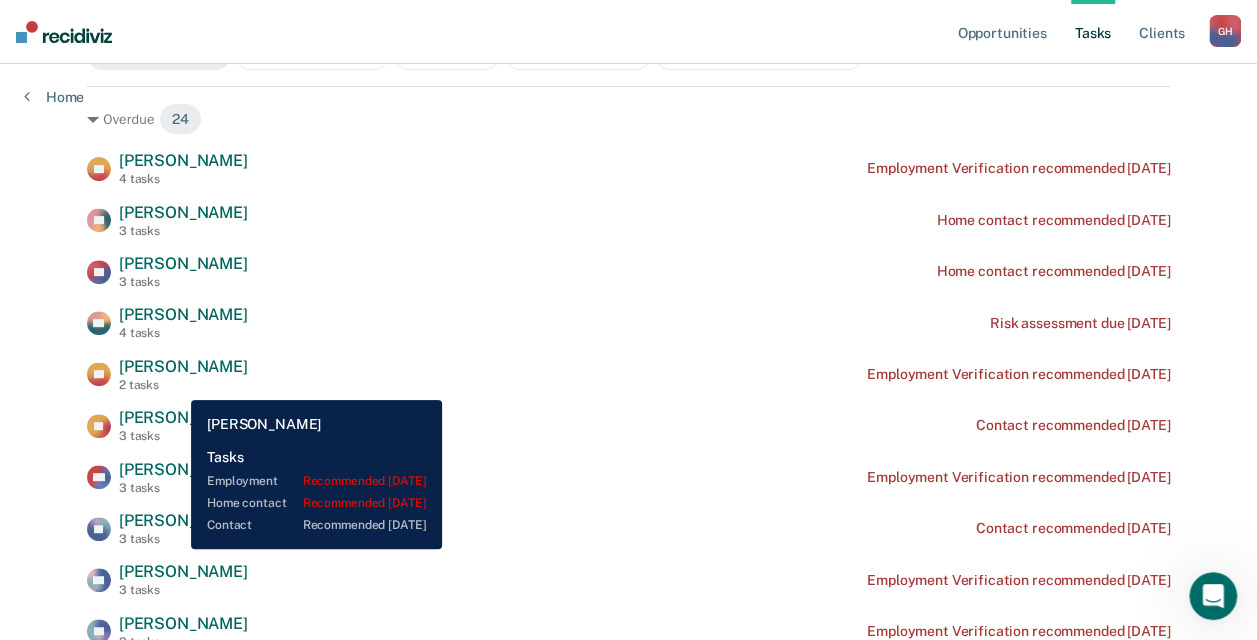 scroll, scrollTop: 270, scrollLeft: 0, axis: vertical 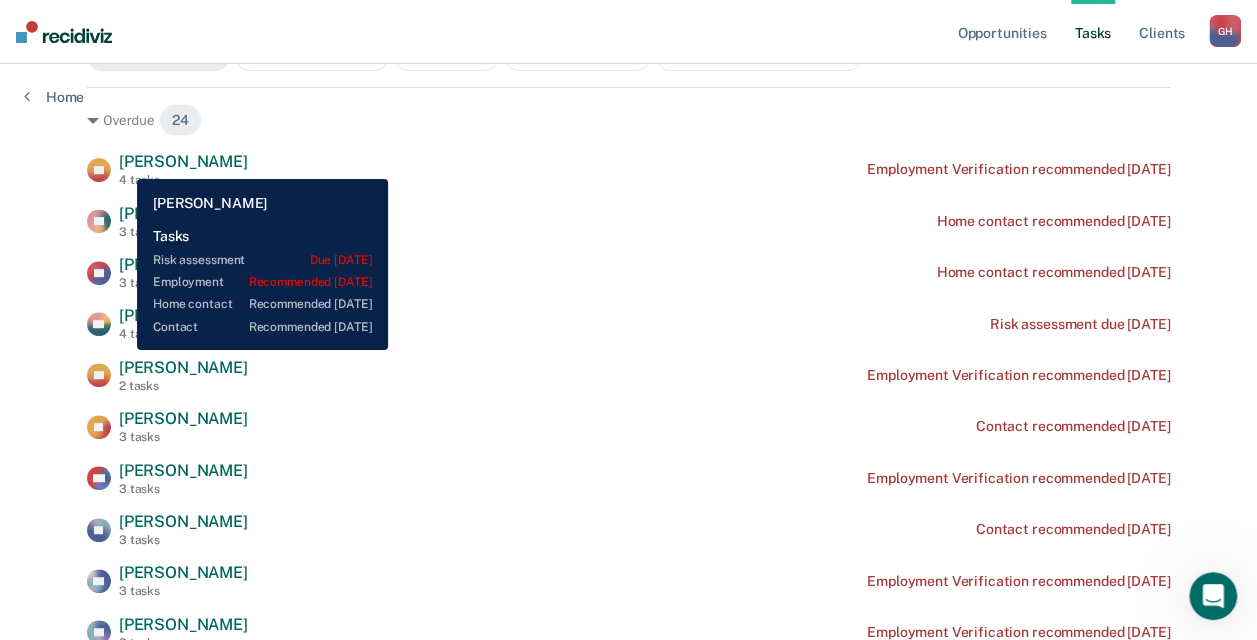click on "[PERSON_NAME]" at bounding box center [183, 161] 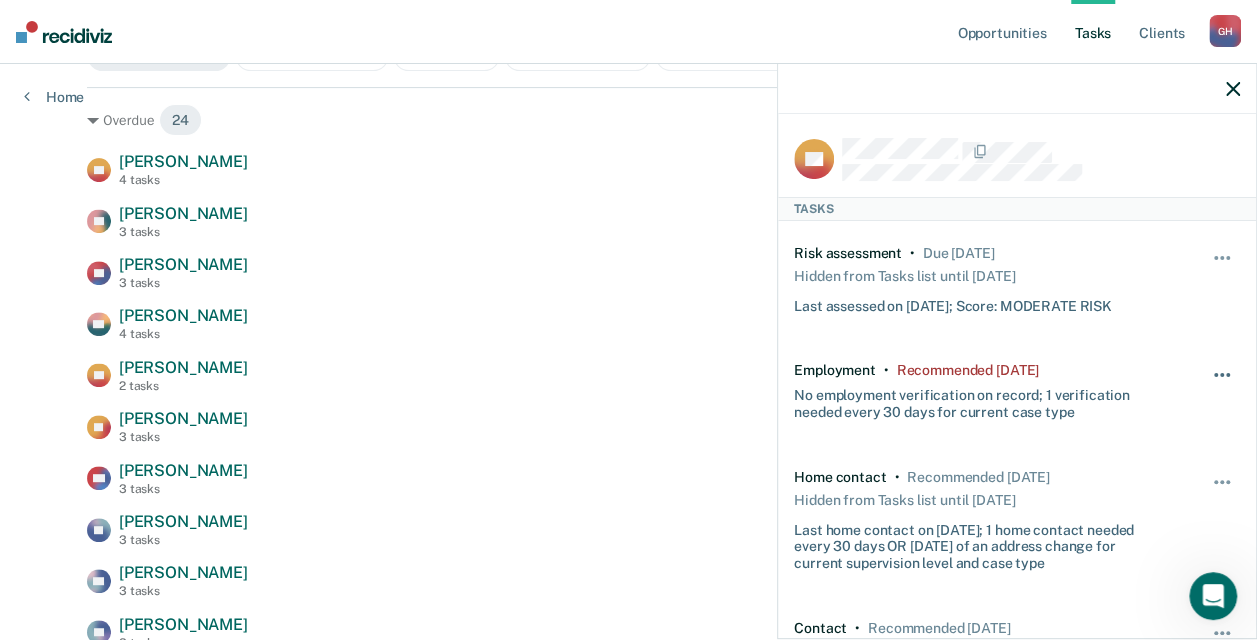 click at bounding box center [1223, 385] 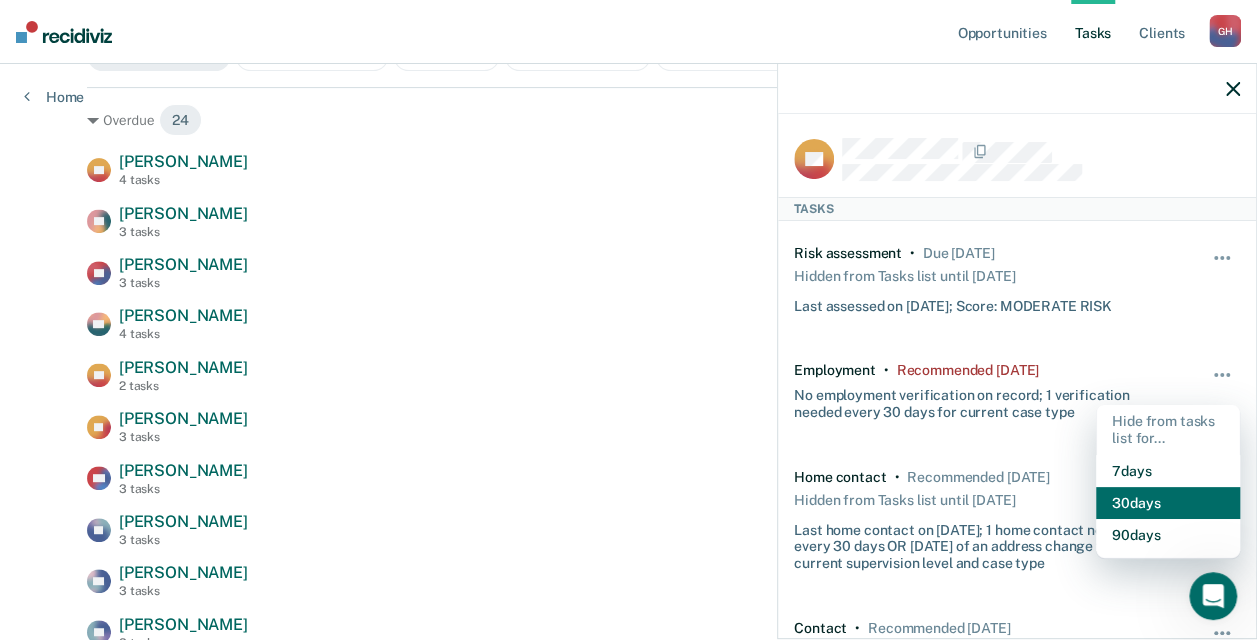 click on "30  days" at bounding box center (1168, 503) 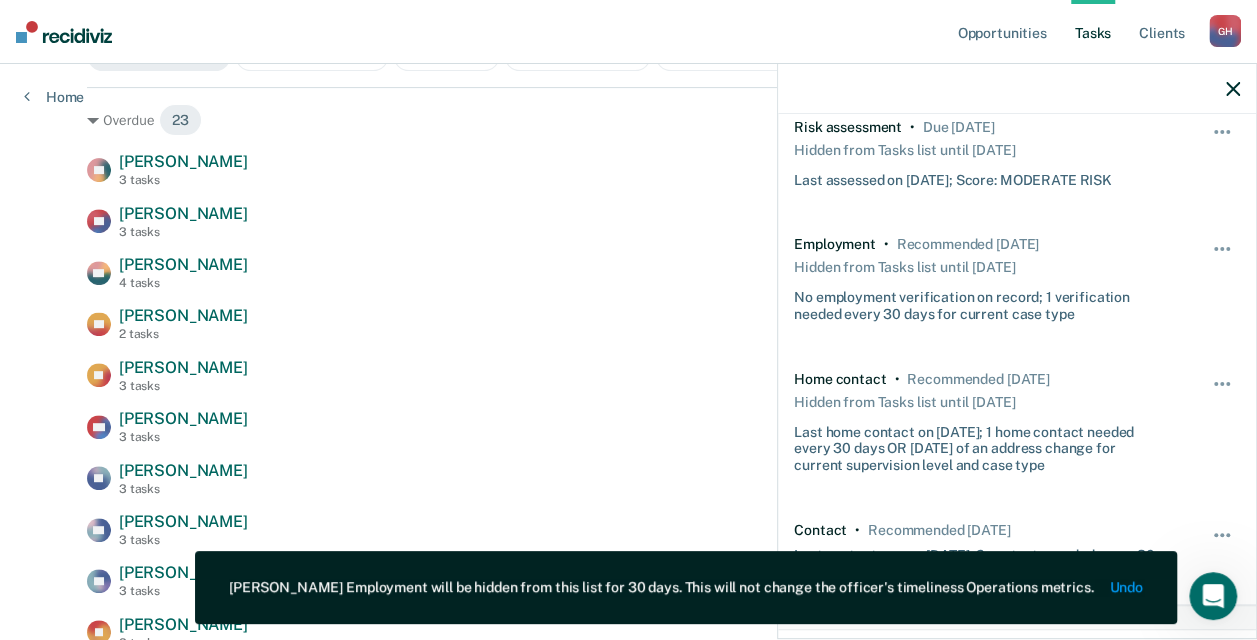 scroll, scrollTop: 127, scrollLeft: 0, axis: vertical 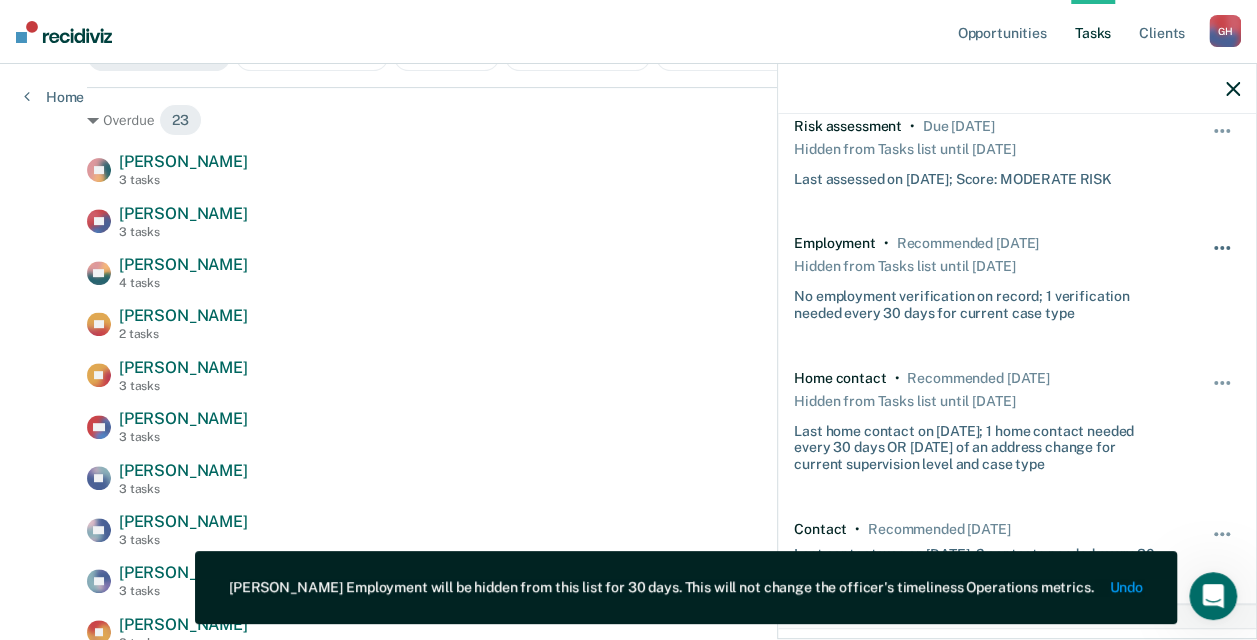 click at bounding box center [1216, 248] 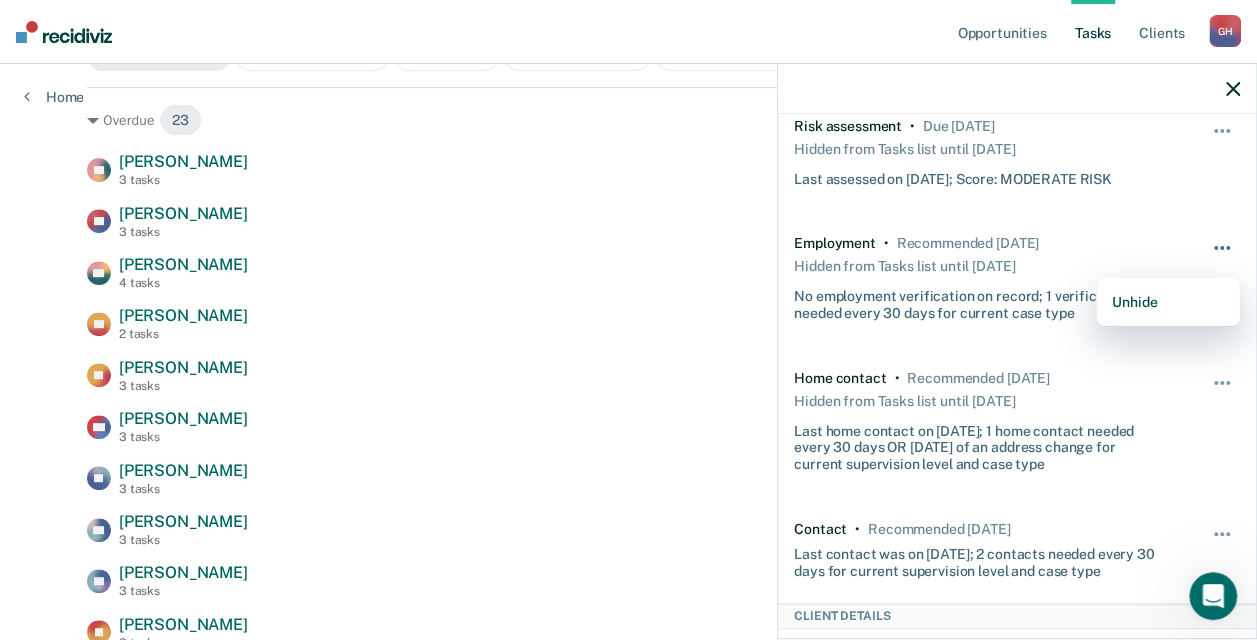 click at bounding box center [1223, 258] 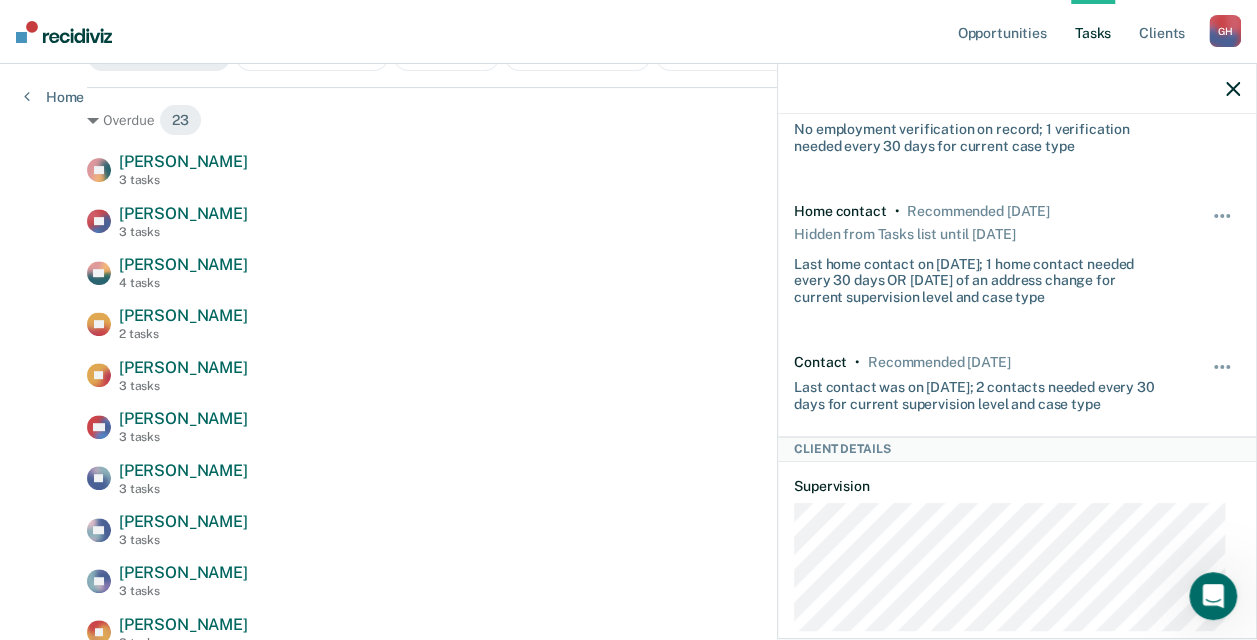 scroll, scrollTop: 404, scrollLeft: 0, axis: vertical 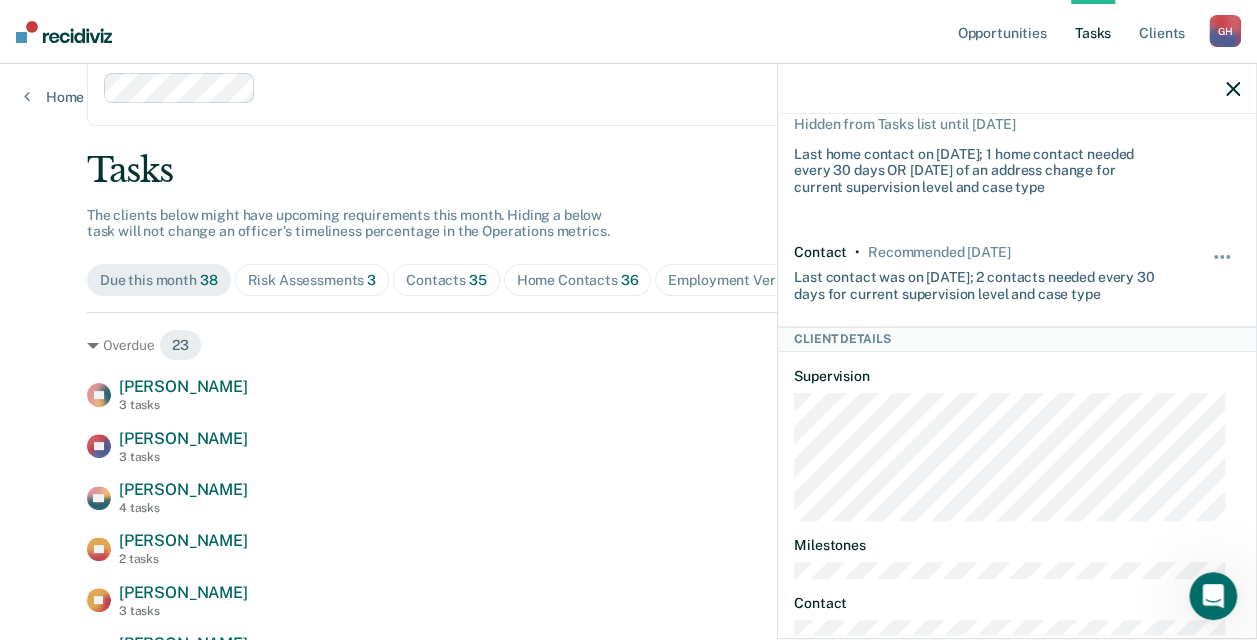 click on "Contacts   35" at bounding box center [446, 280] 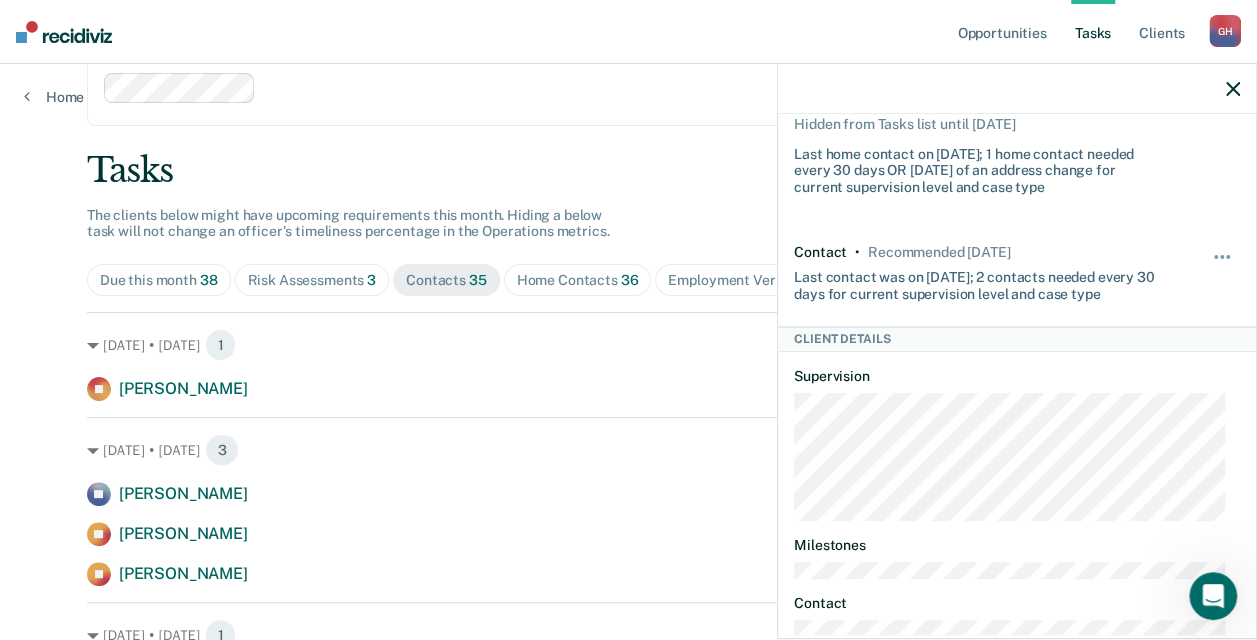 click 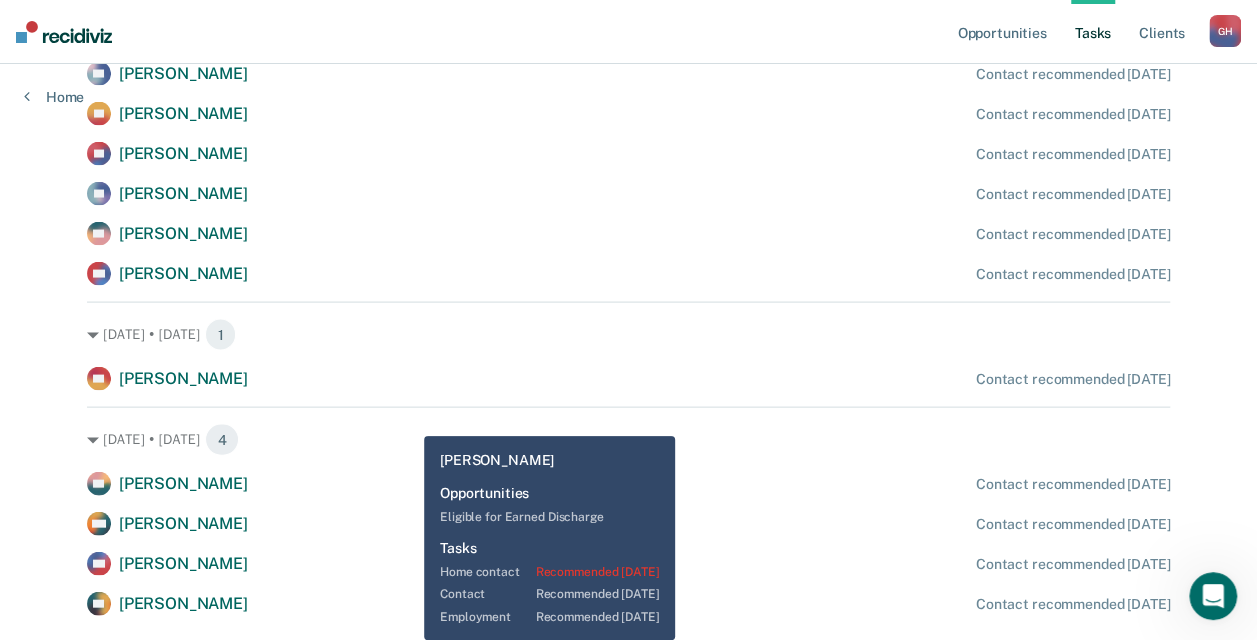 scroll, scrollTop: 1960, scrollLeft: 0, axis: vertical 